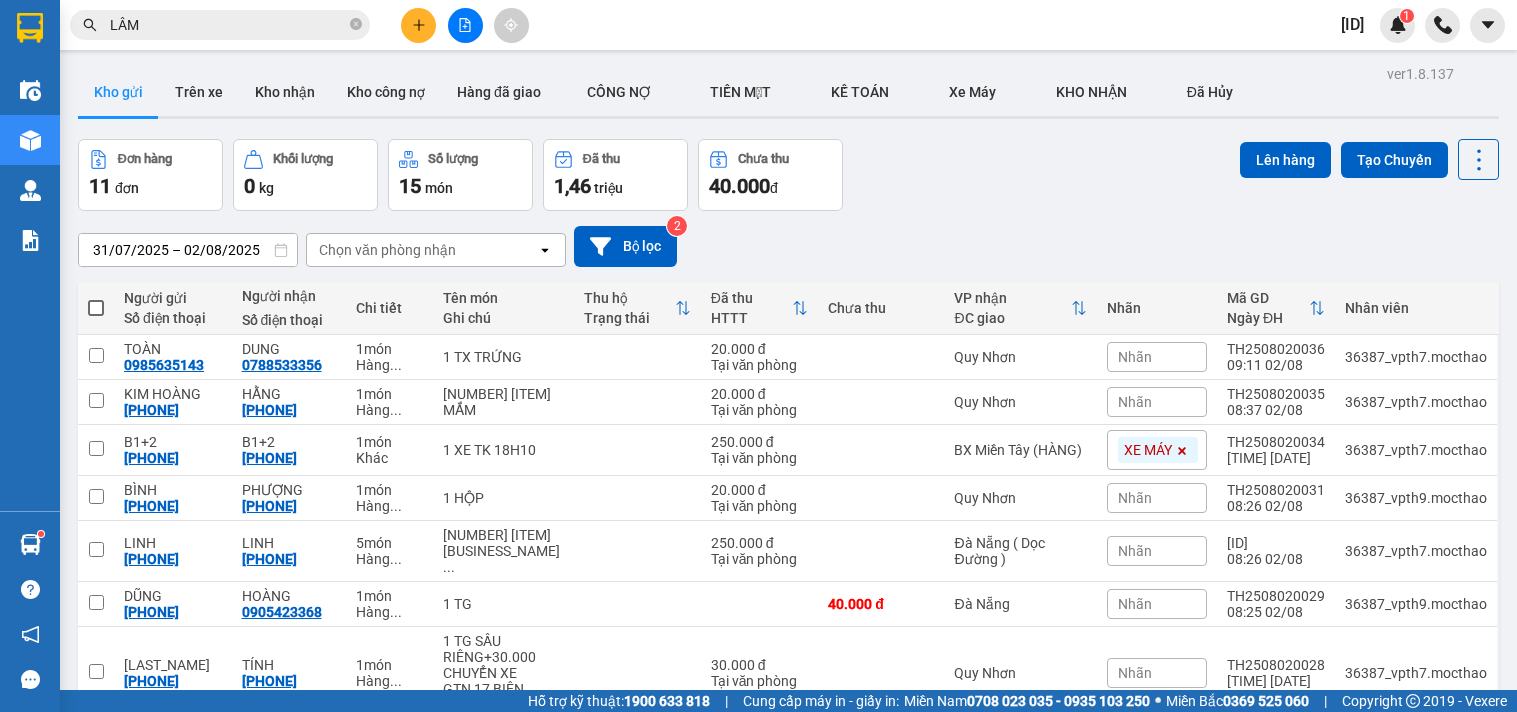 scroll, scrollTop: 0, scrollLeft: 0, axis: both 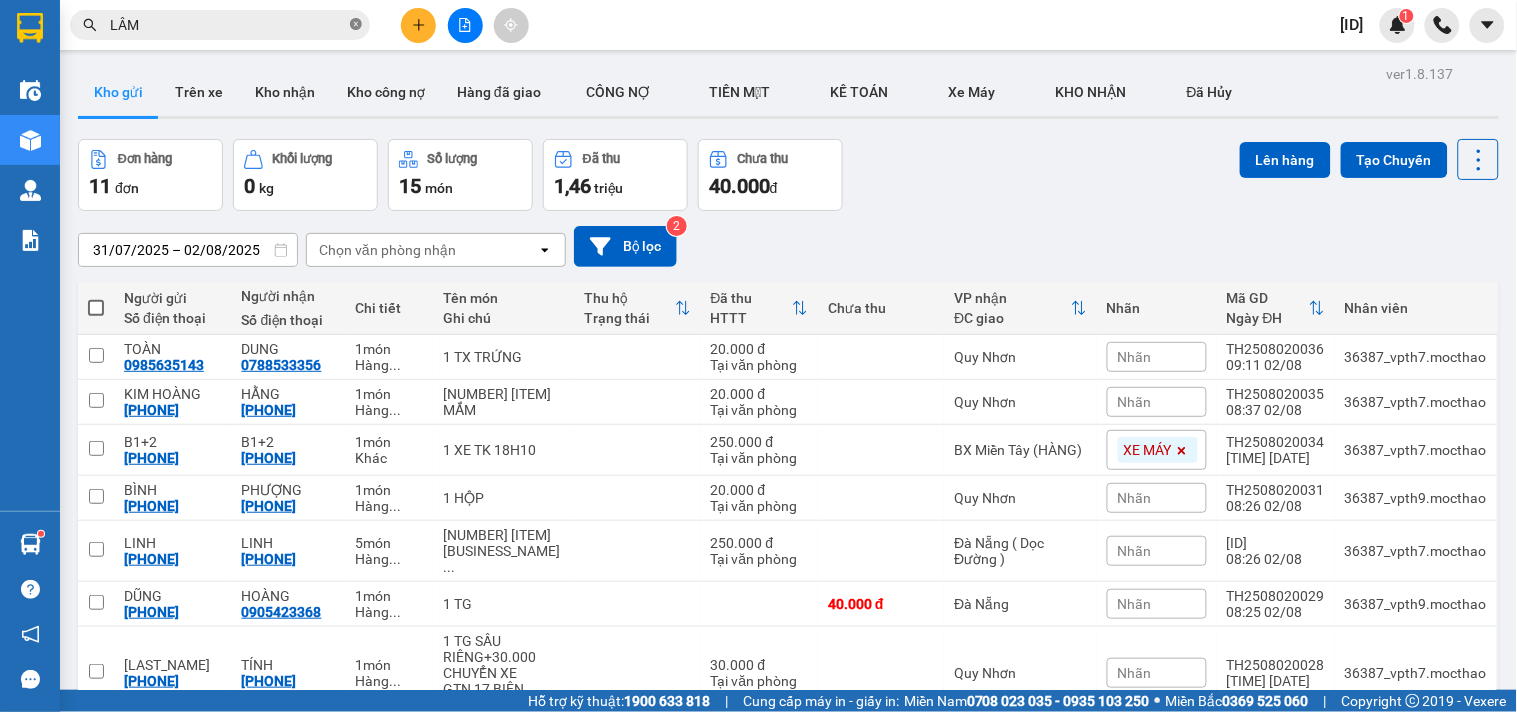 click 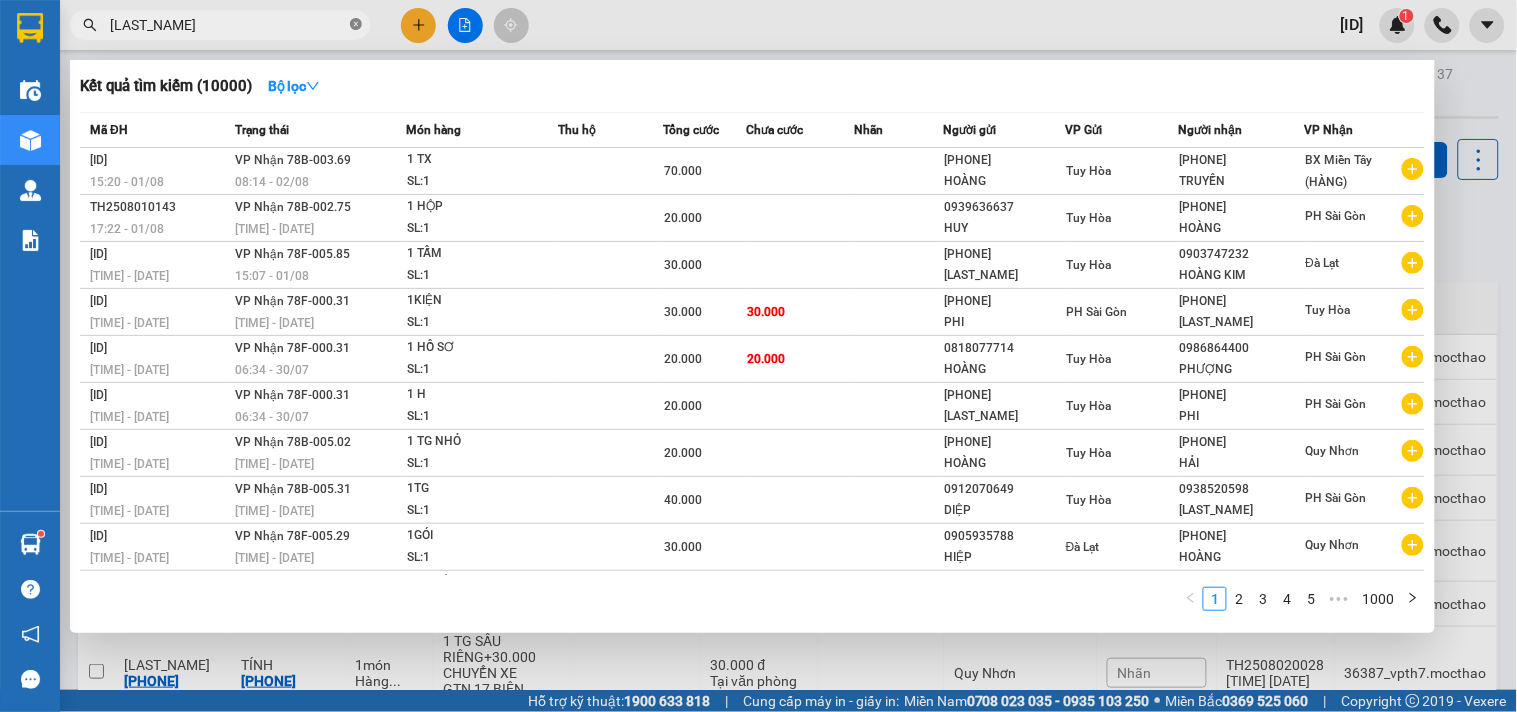 type on "HOÀNG GIA" 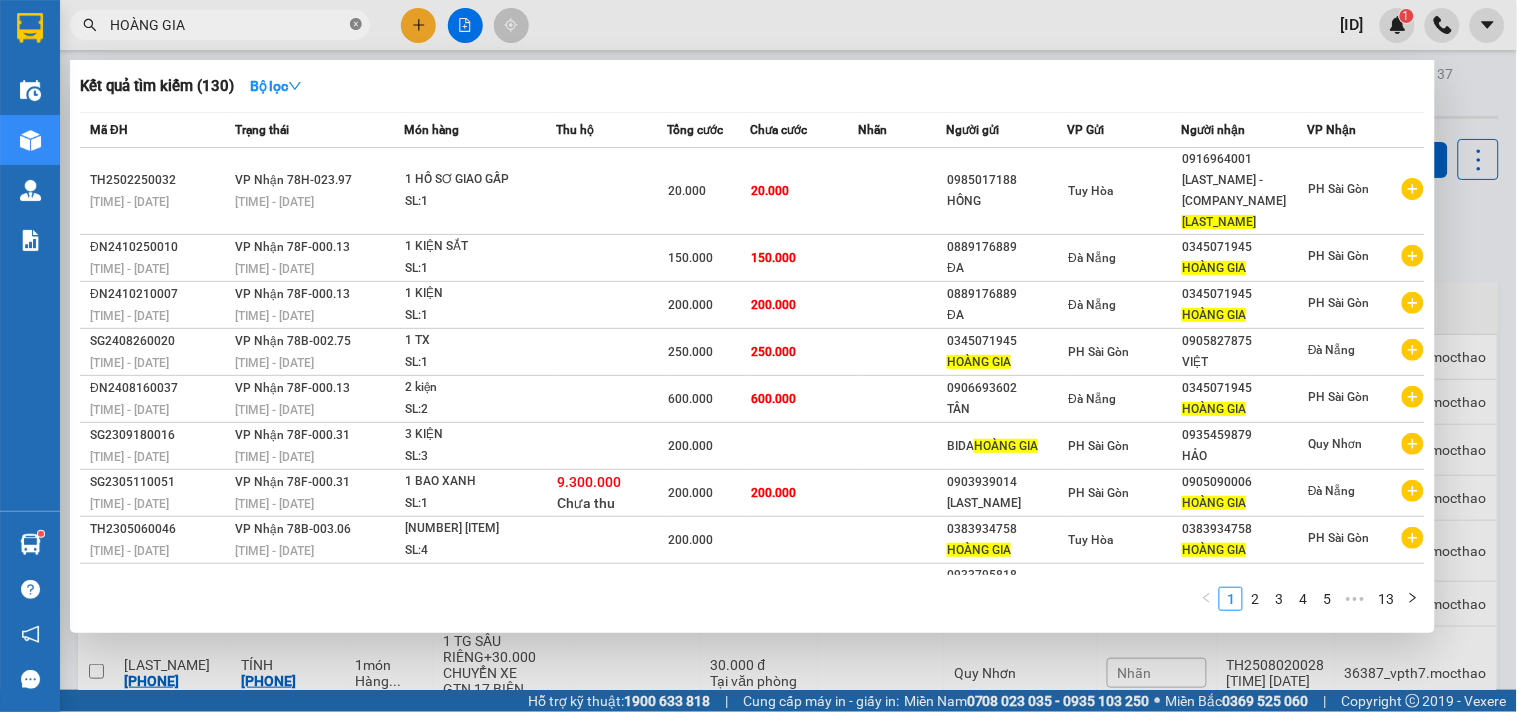 click 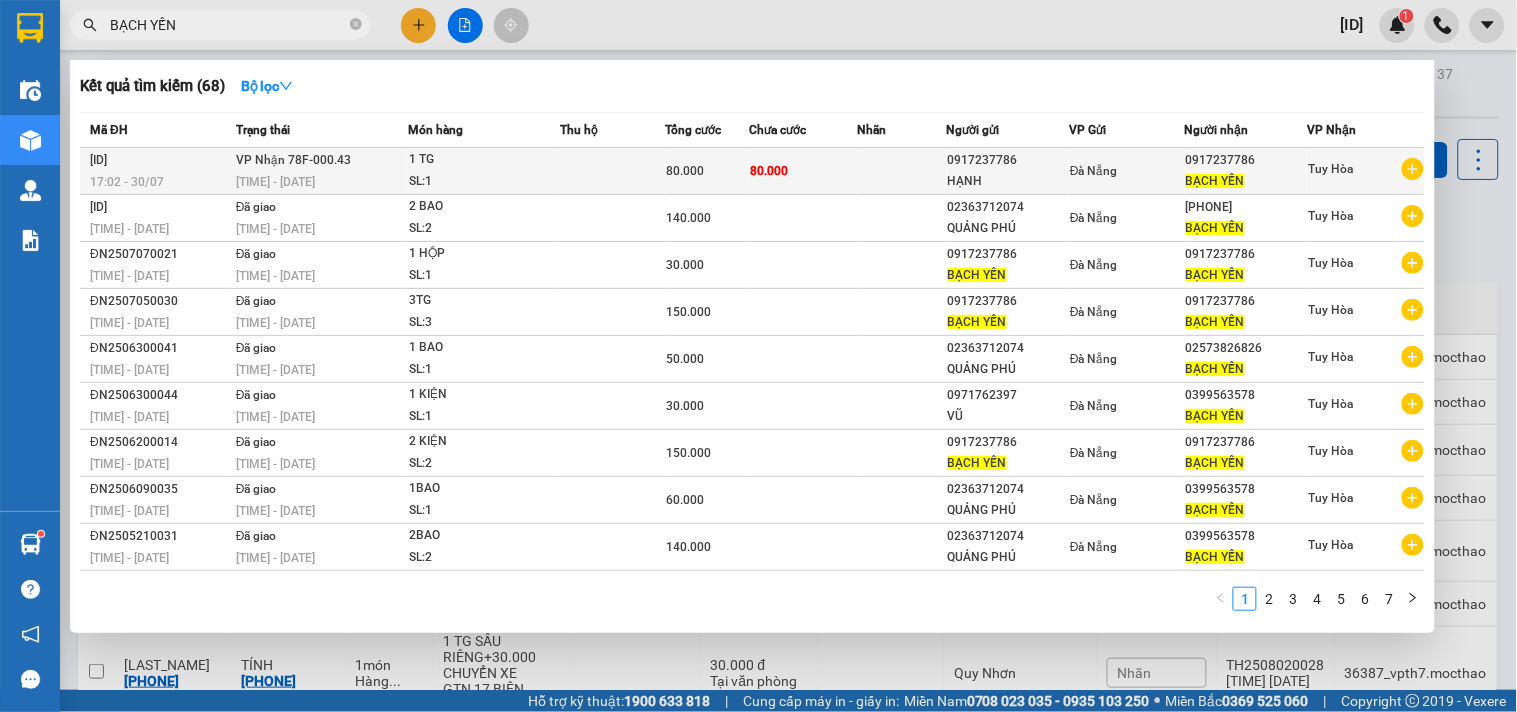type on "BẠCH YẾN" 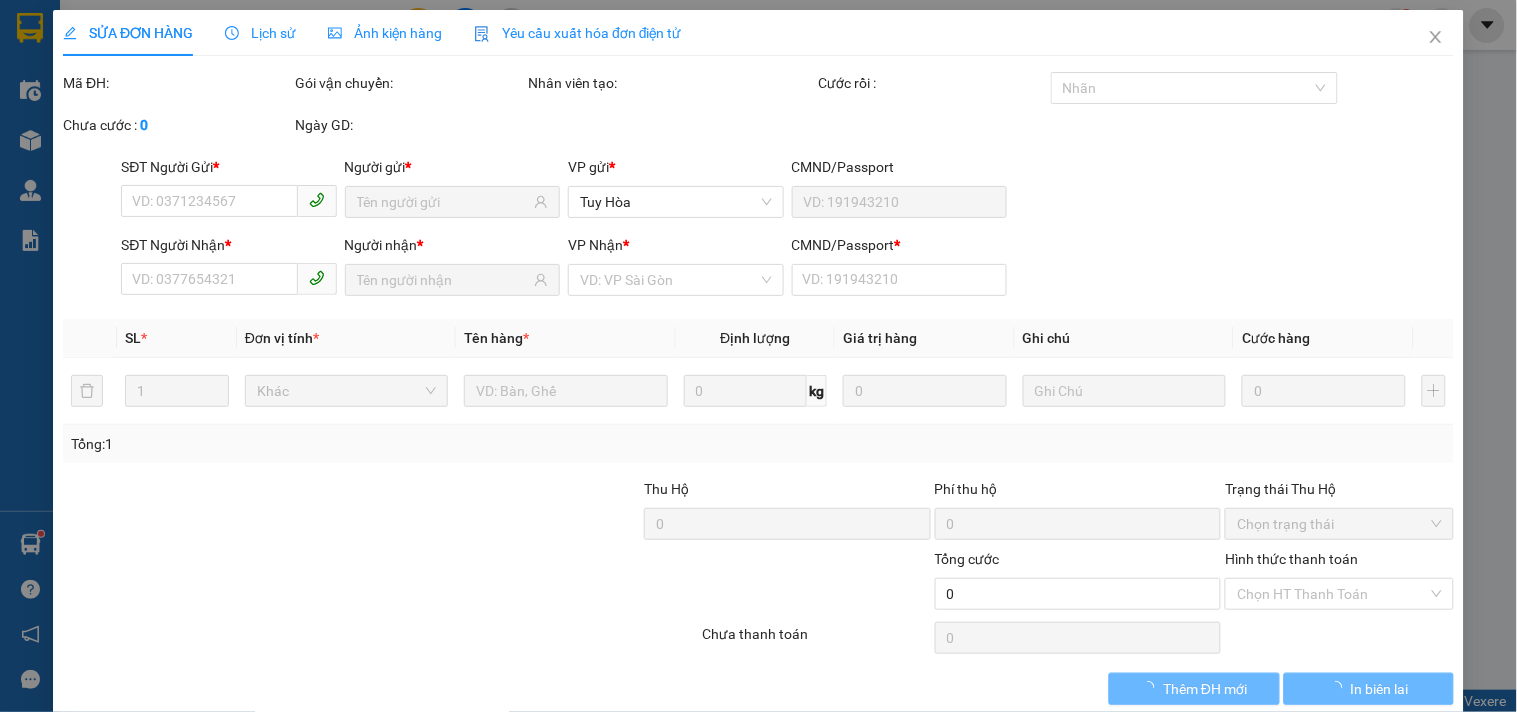 type on "0917237786" 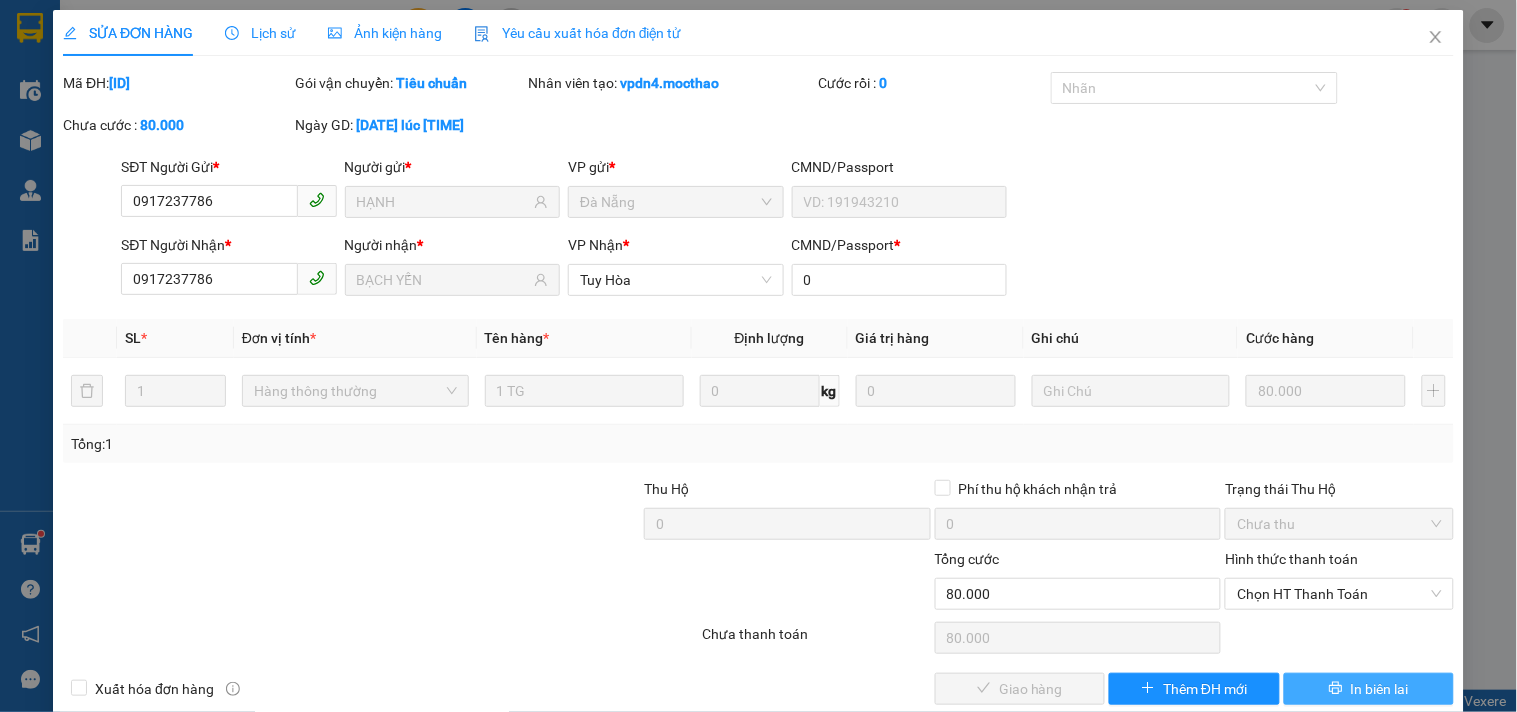 click at bounding box center [1336, 689] 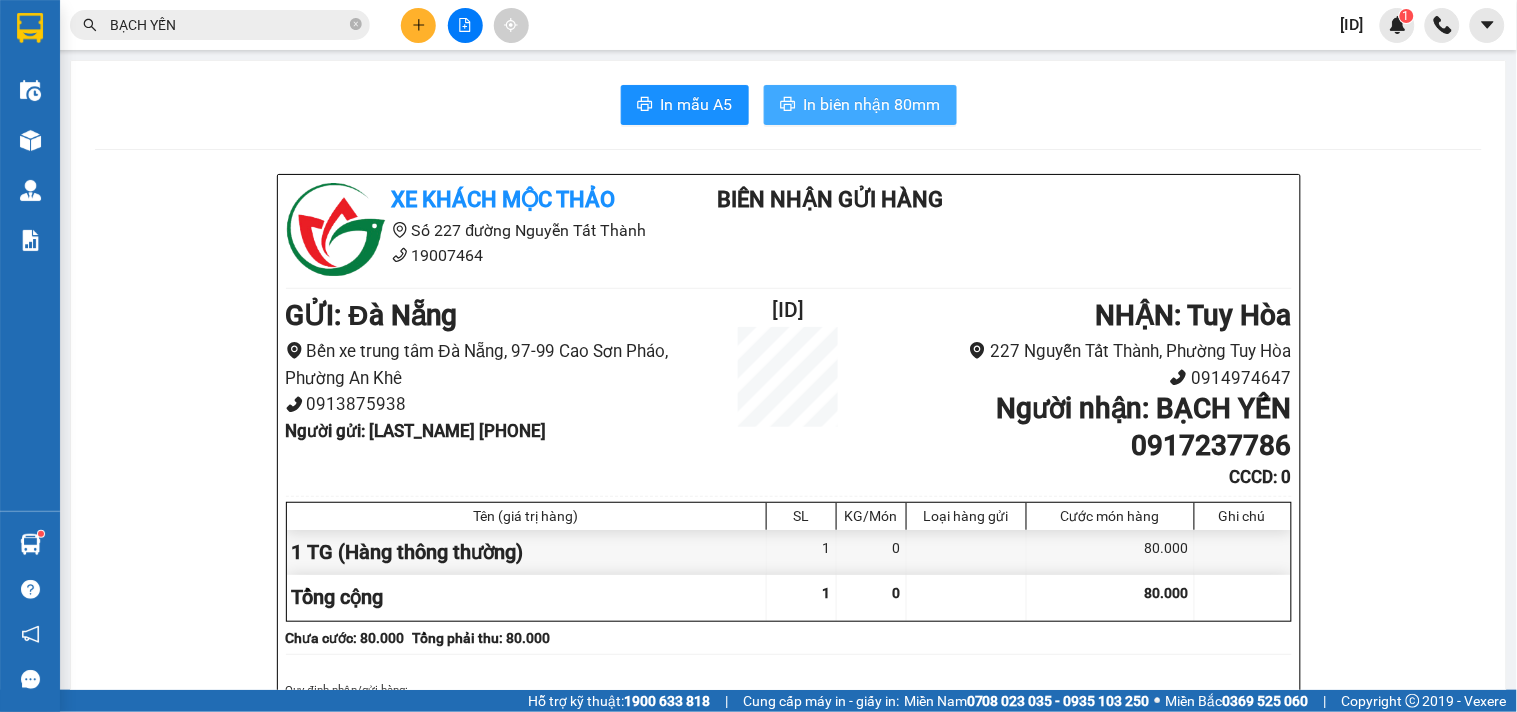 click on "In biên nhận 80mm" at bounding box center [872, 104] 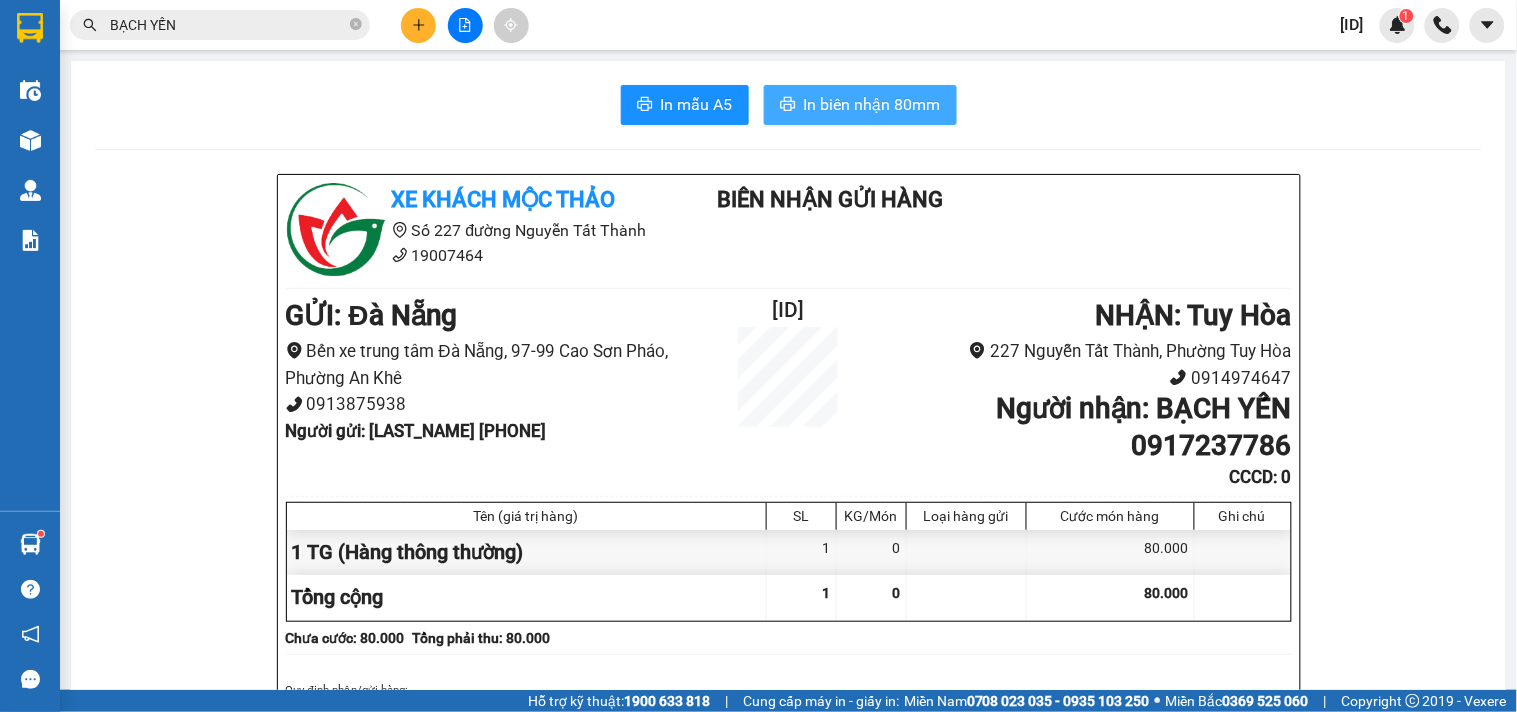 scroll, scrollTop: 0, scrollLeft: 0, axis: both 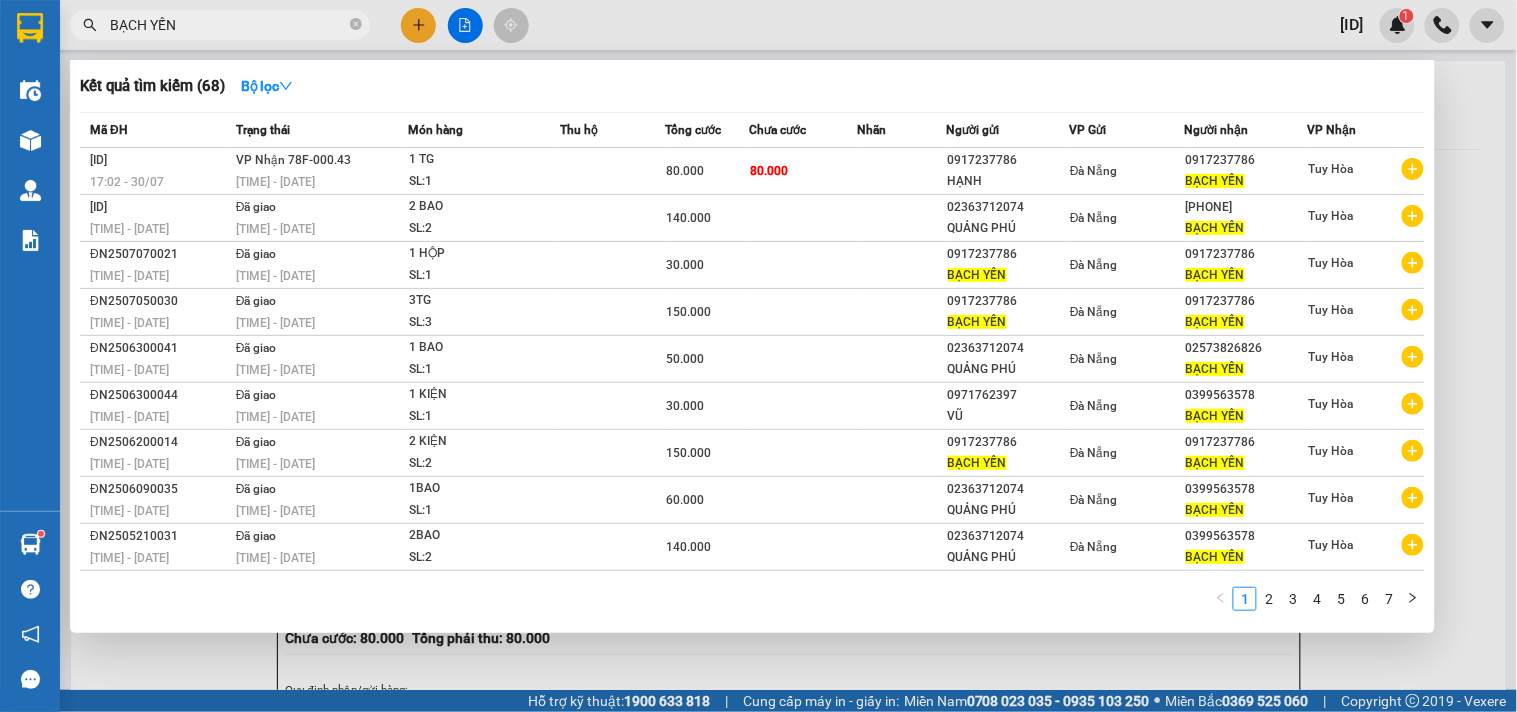 click on "BẠCH YẾN" at bounding box center [228, 25] 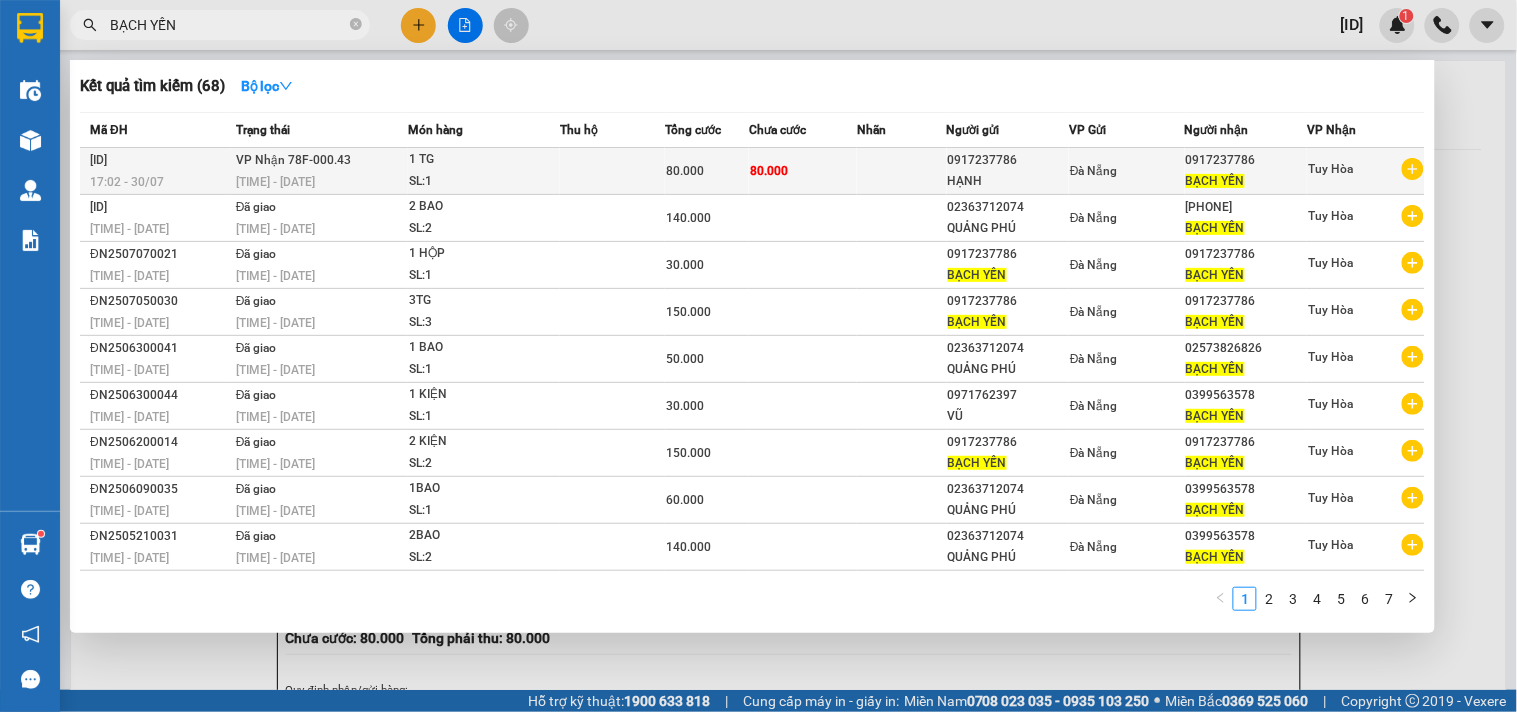 click on "1 TG" at bounding box center [484, 160] 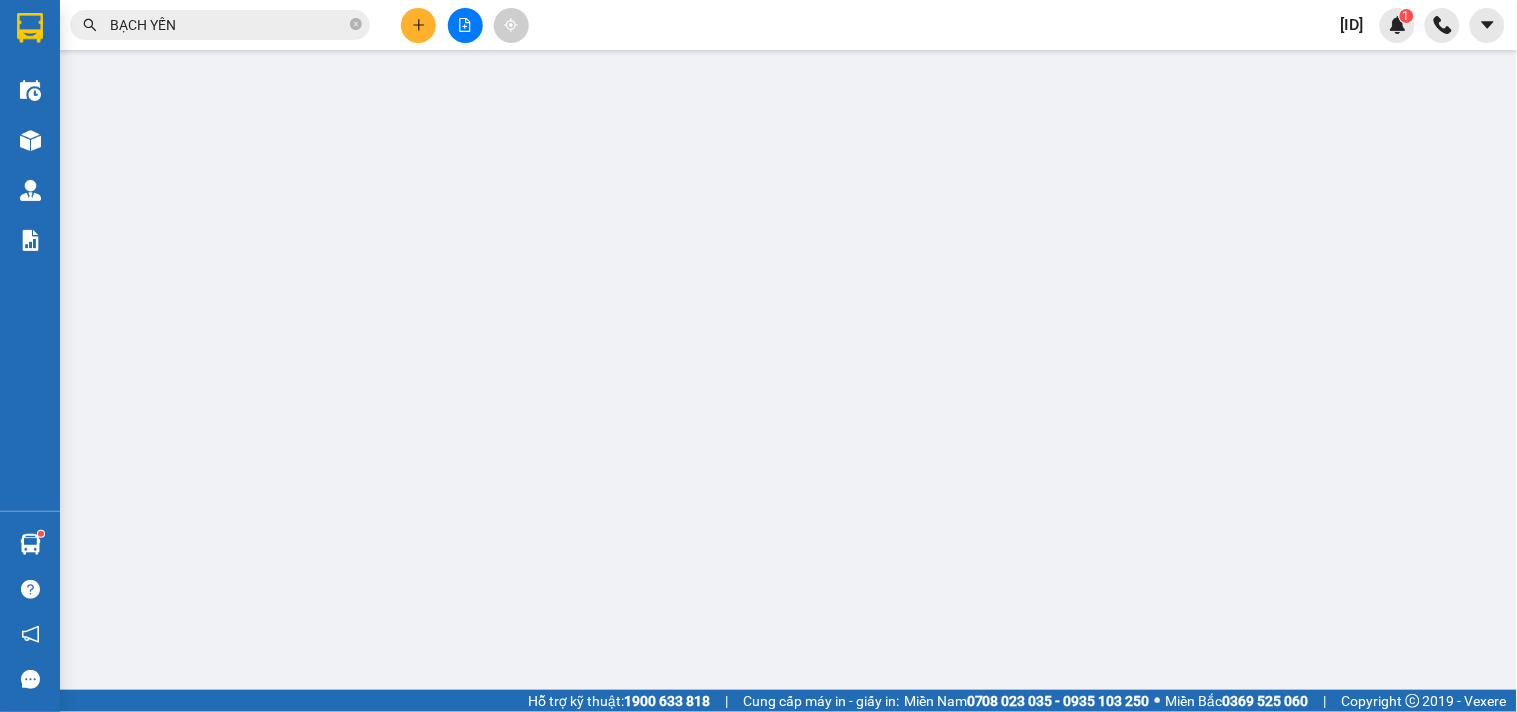 type on "0917237786" 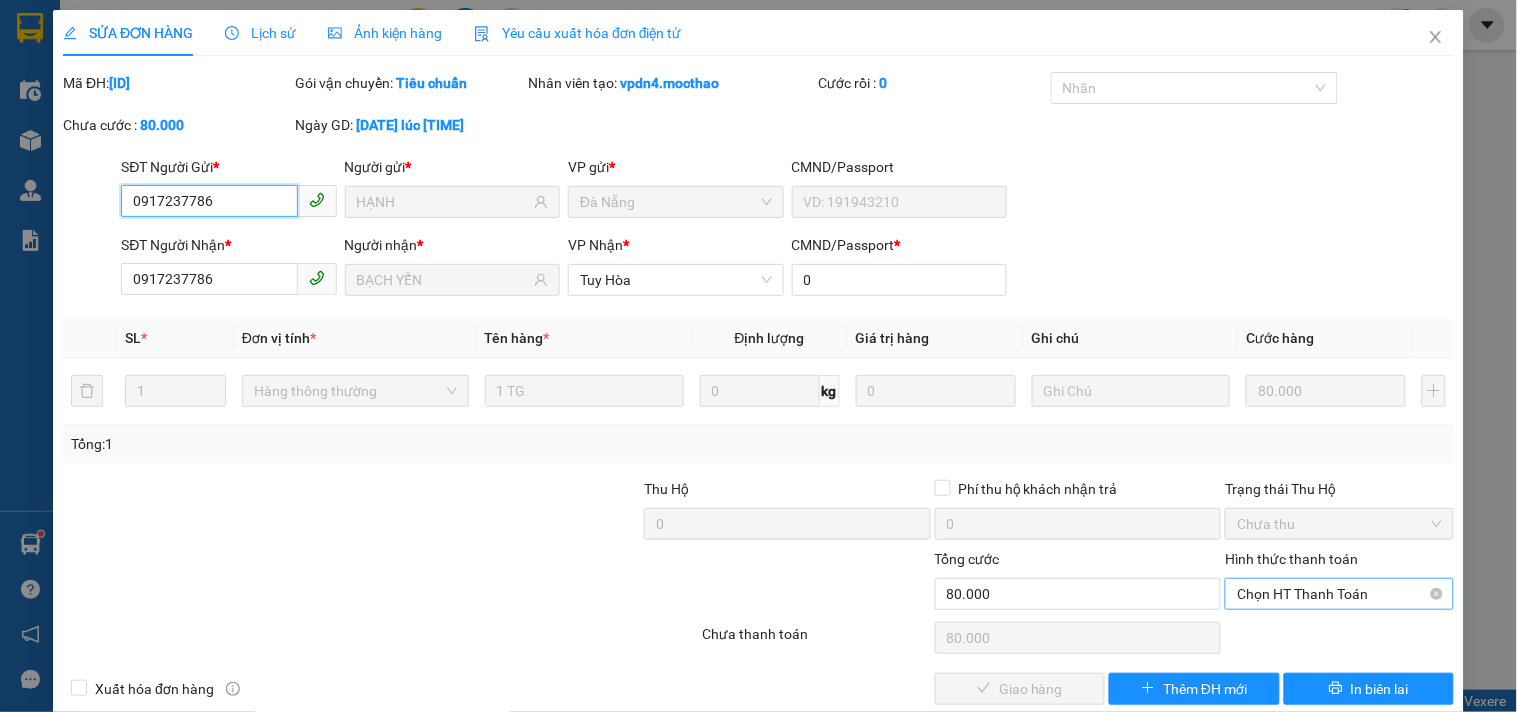 click on "Chọn HT Thanh Toán" at bounding box center [1339, 594] 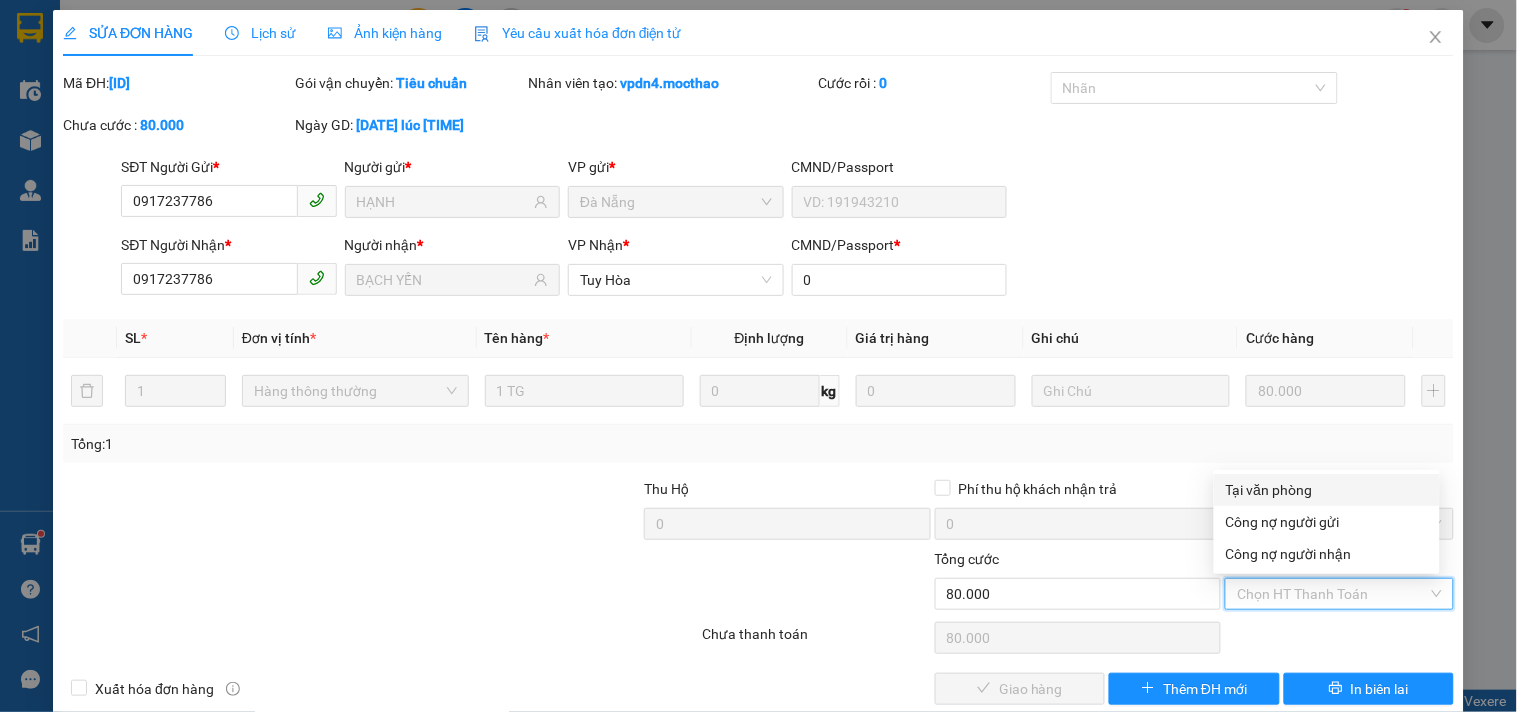 click on "Tại văn phòng" at bounding box center (1327, 490) 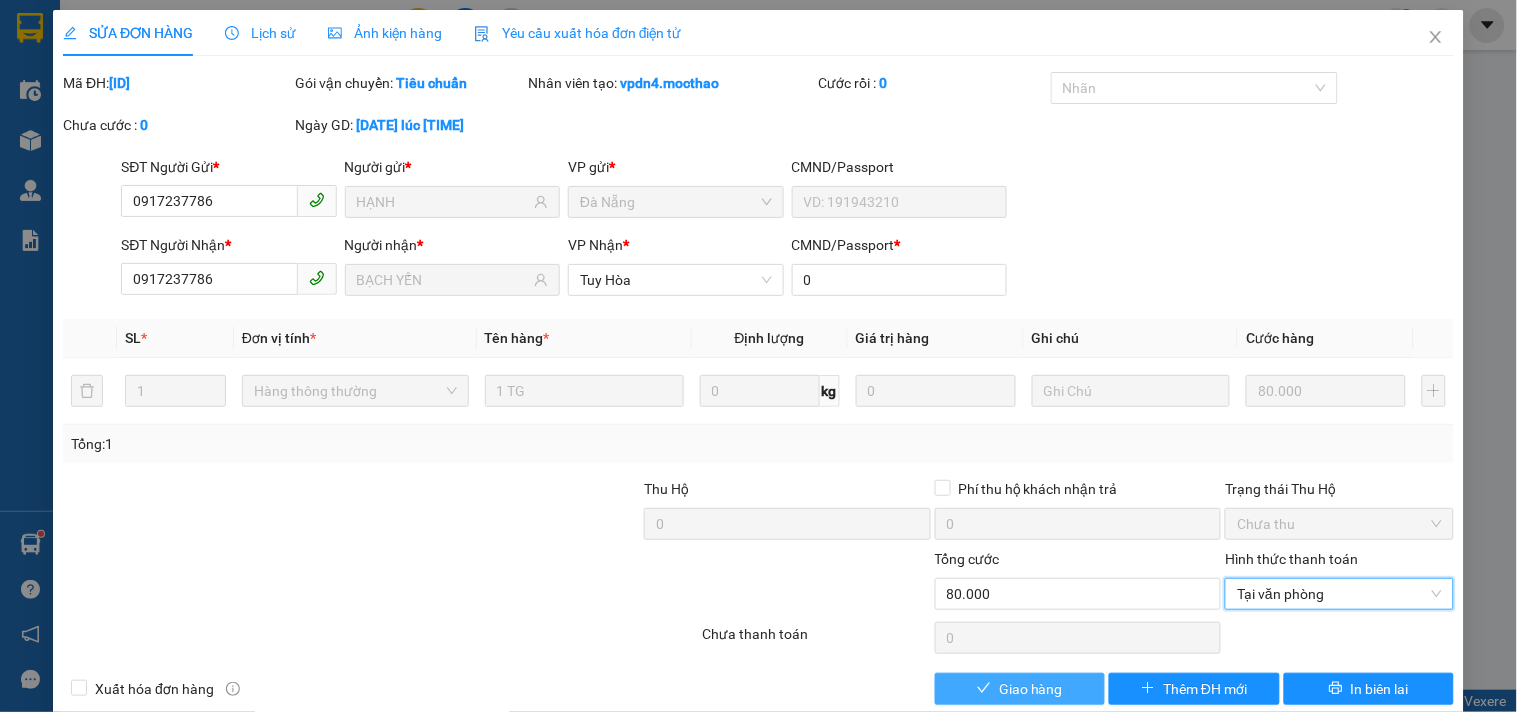 click on "Giao hàng" at bounding box center [1031, 689] 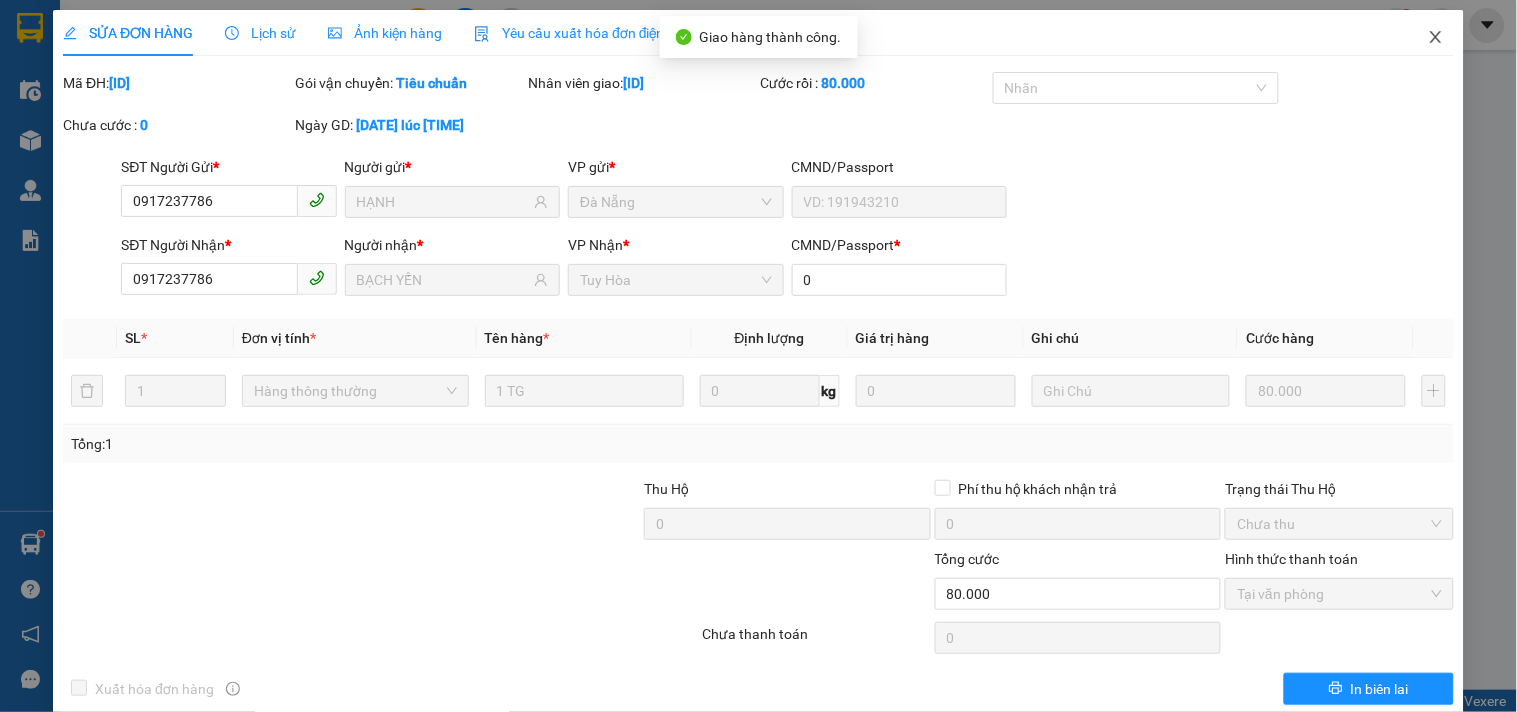 click at bounding box center [1436, 38] 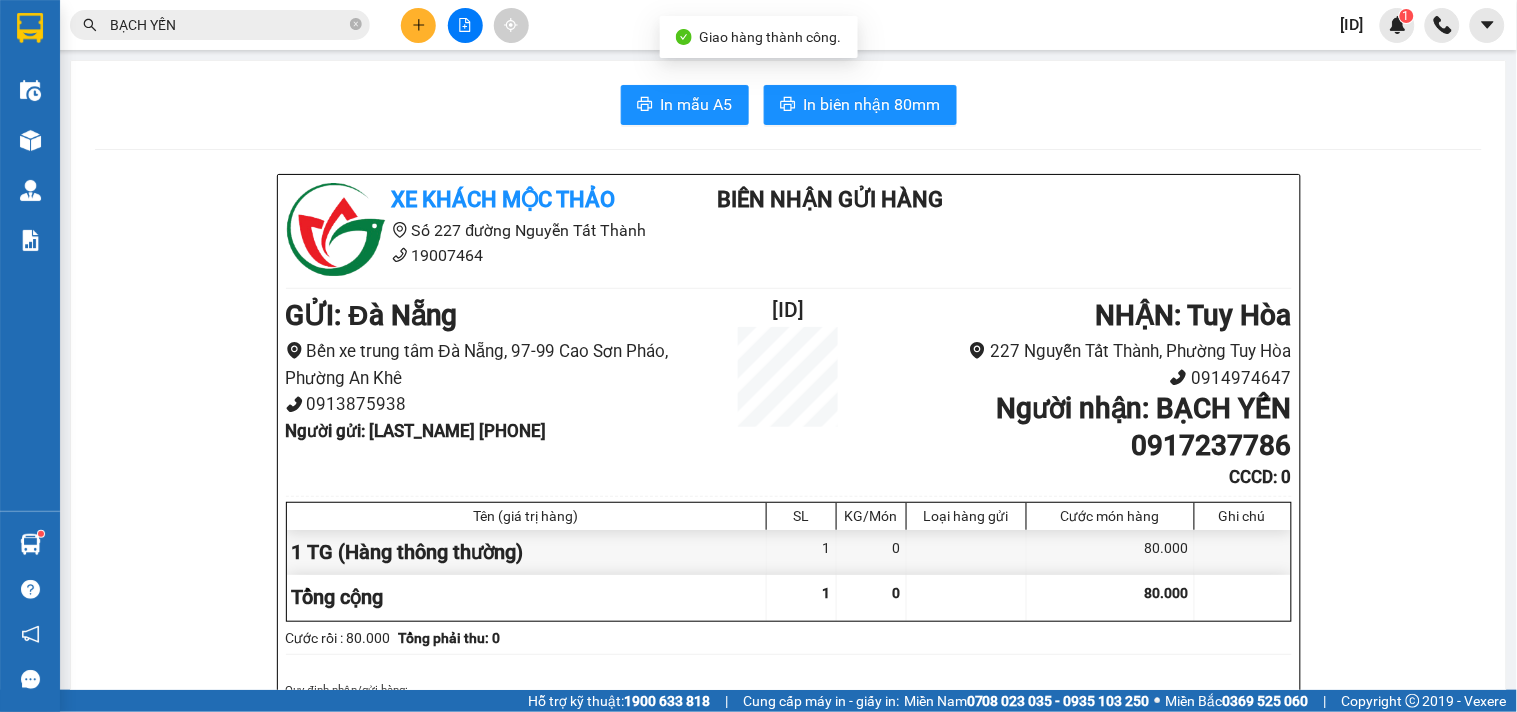 click on "BẠCH YẾN" at bounding box center (228, 25) 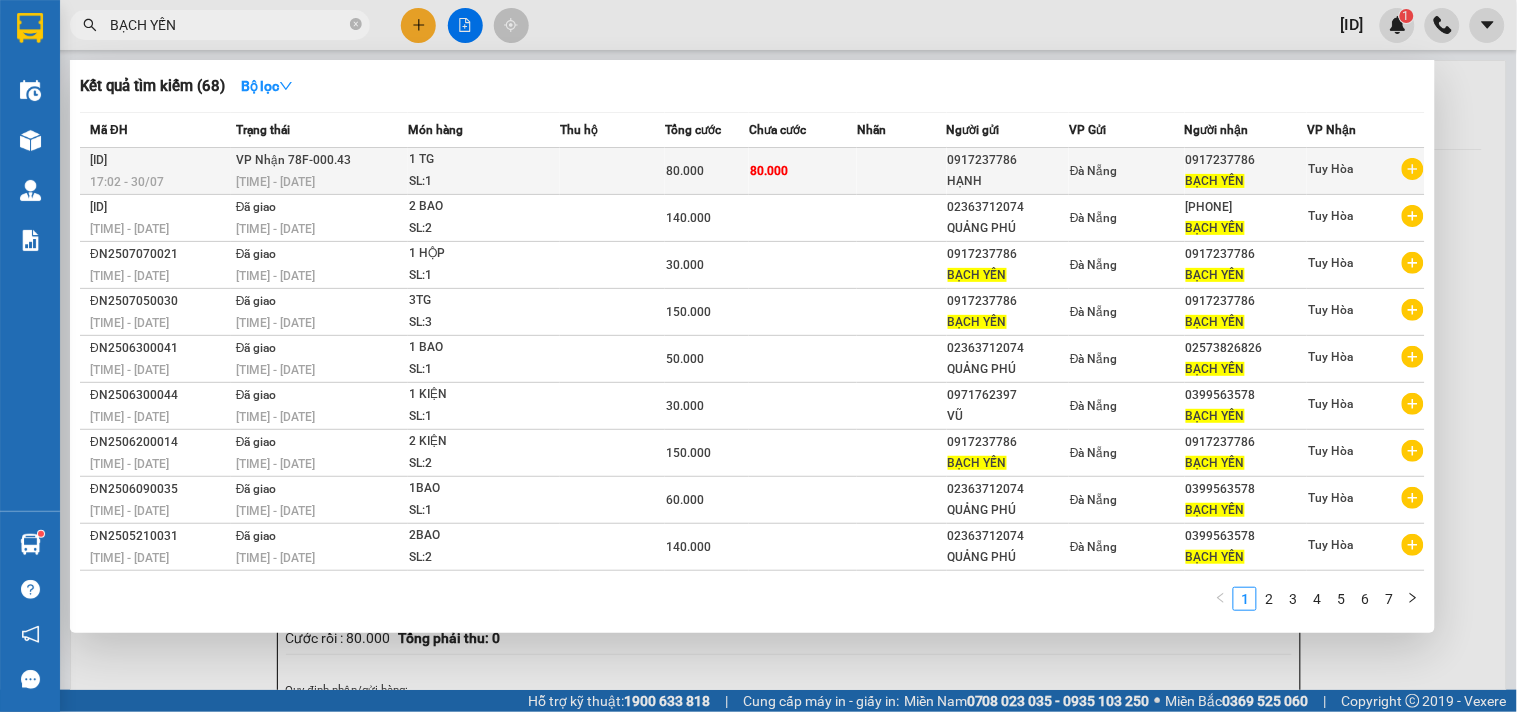 click on "80.000" at bounding box center (707, 171) 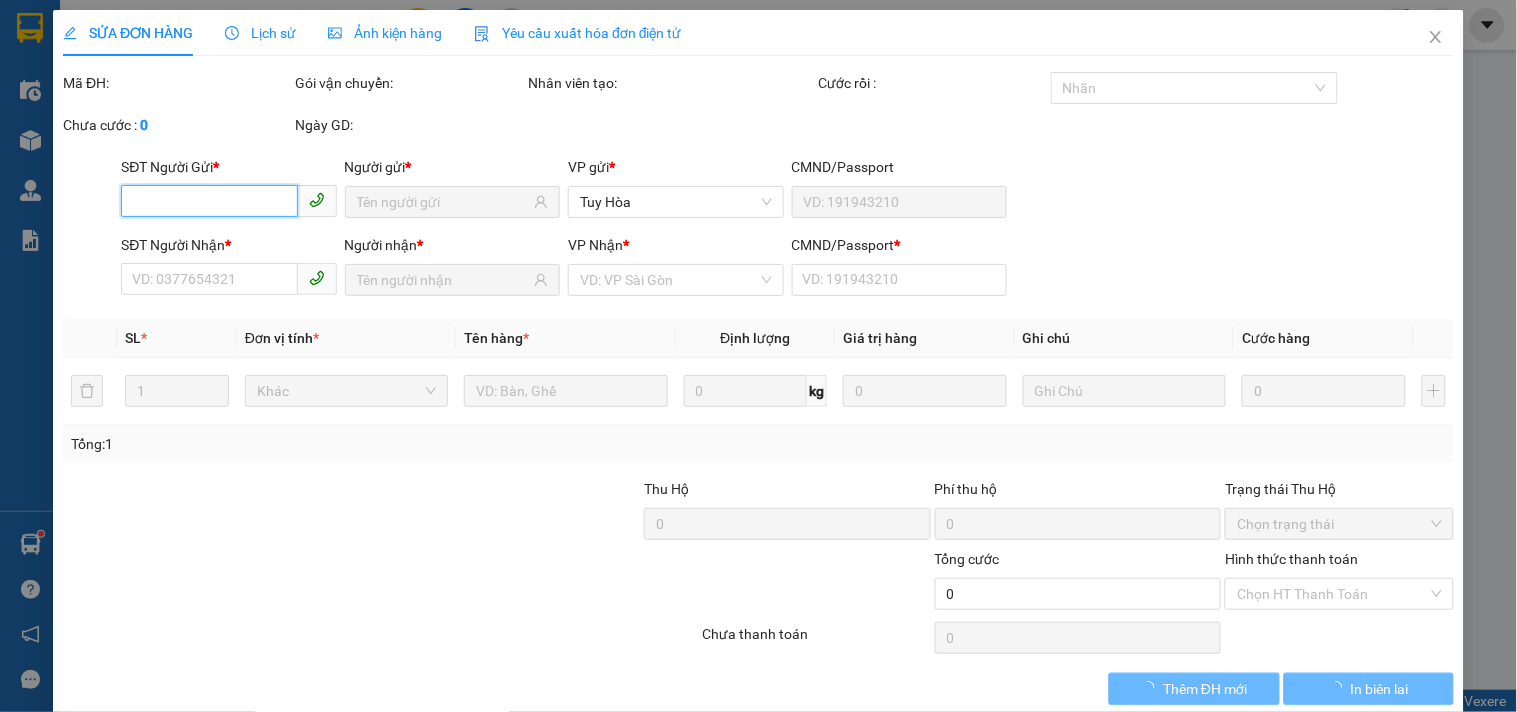type on "0917237786" 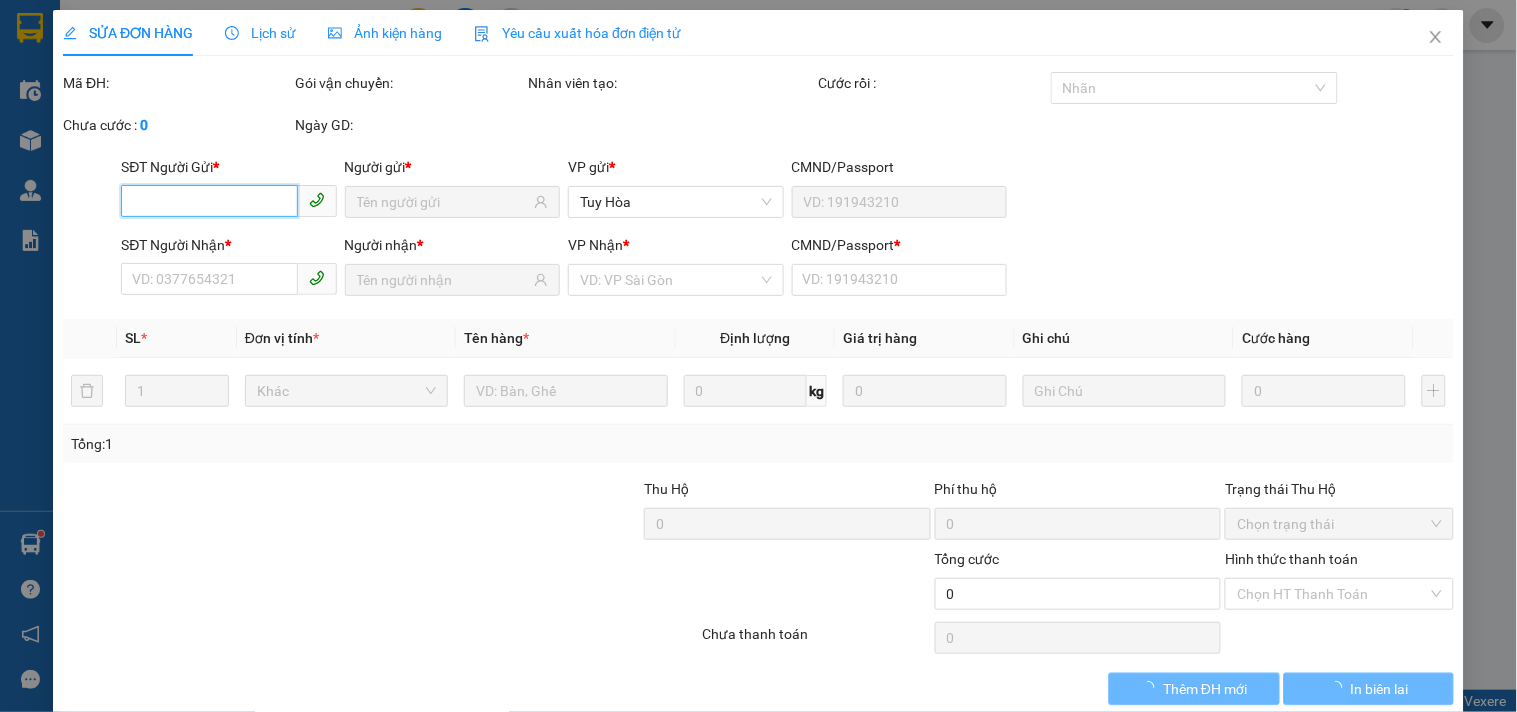 type on "HẠNH" 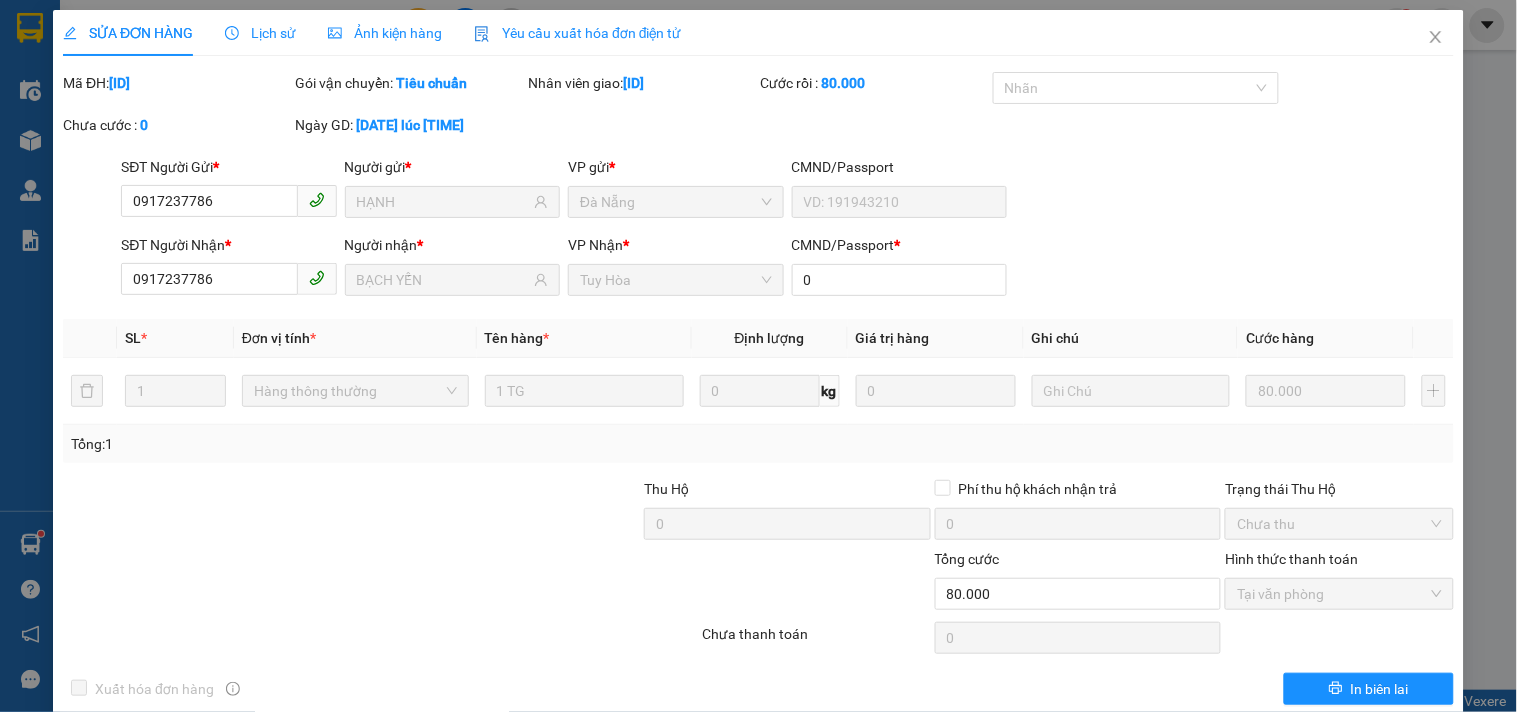 scroll, scrollTop: 53, scrollLeft: 0, axis: vertical 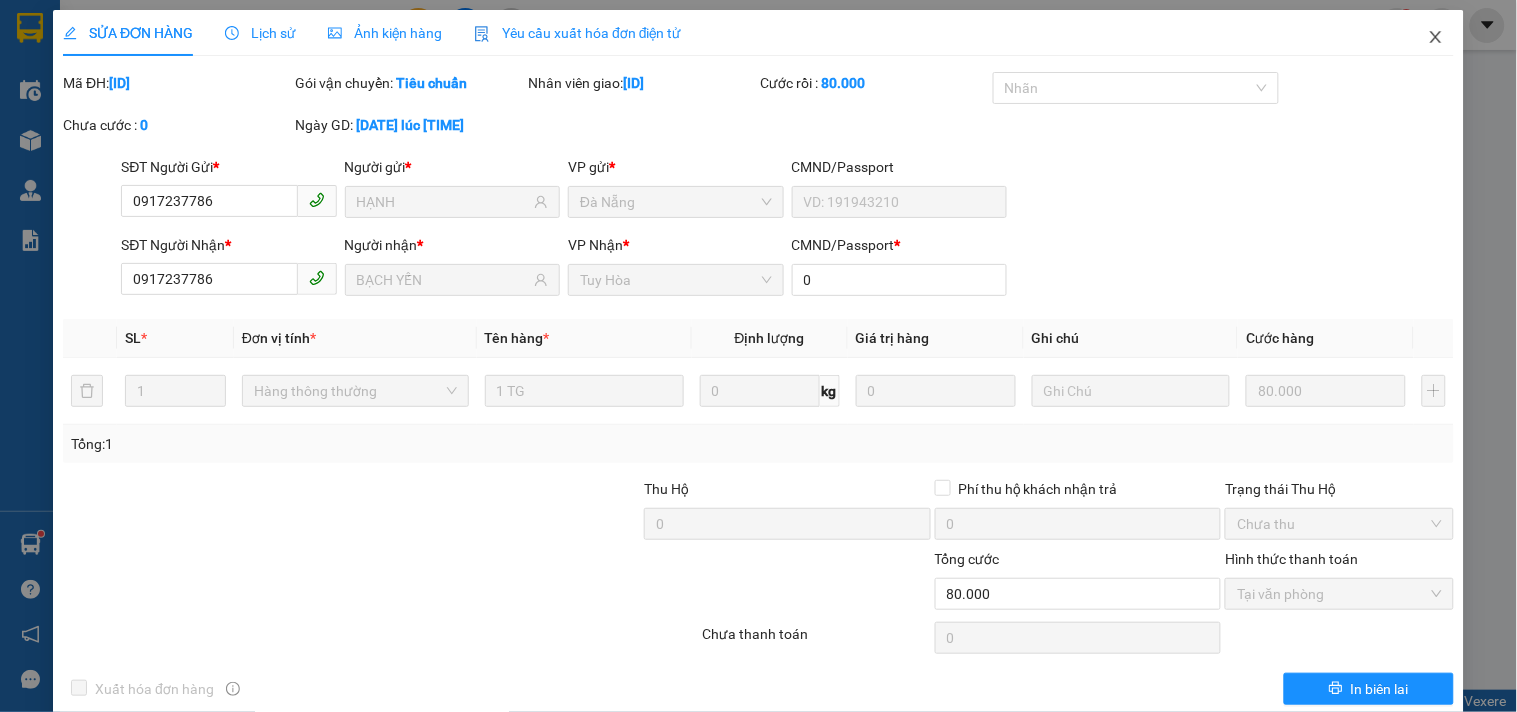 click at bounding box center [1436, 38] 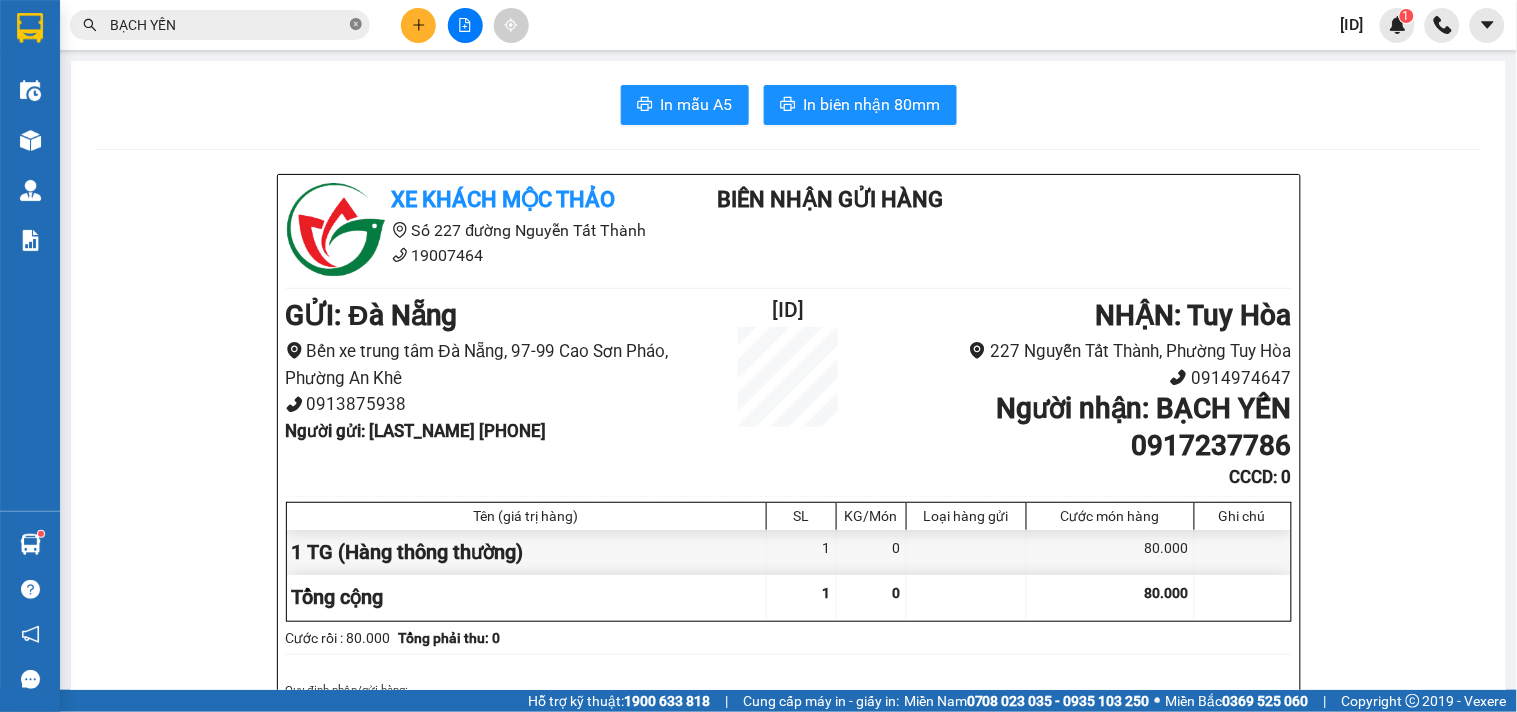 click 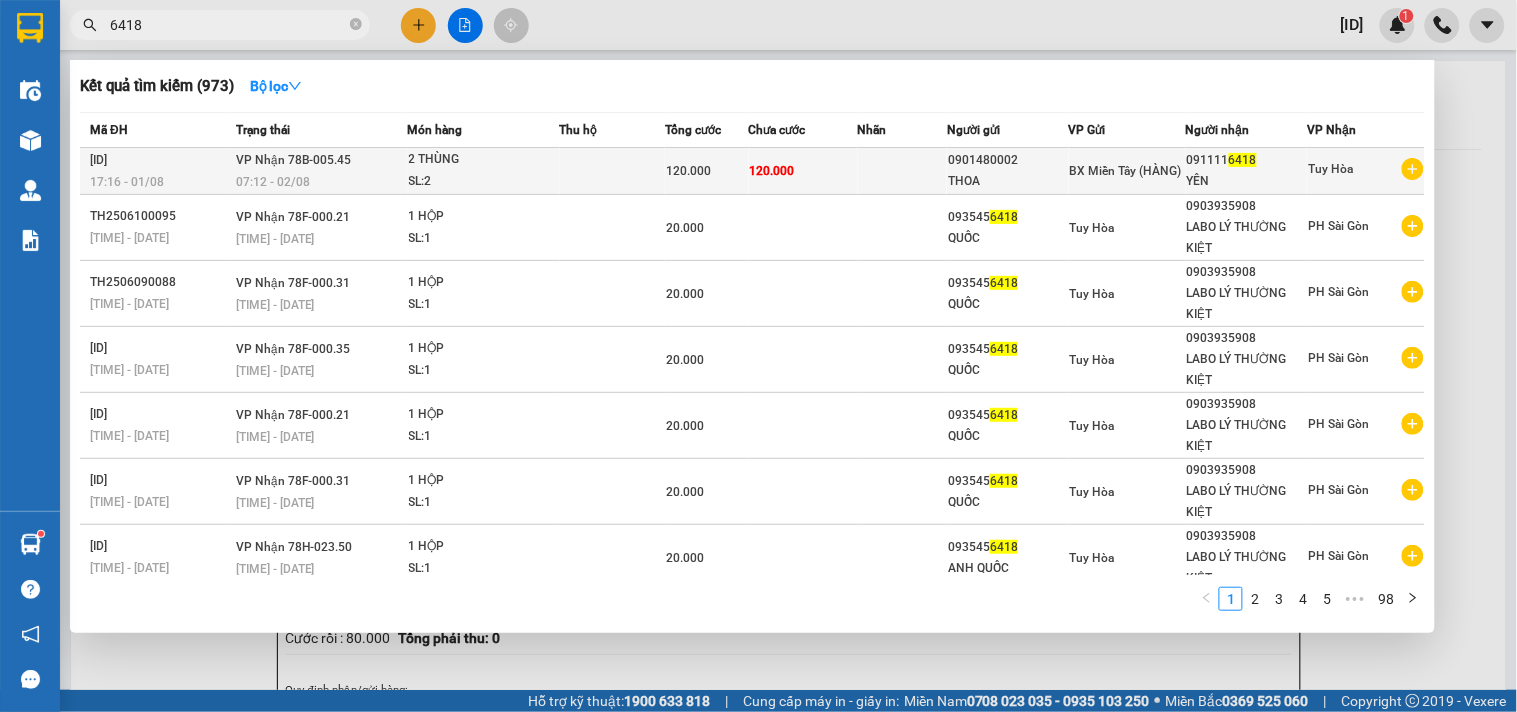 type on "6418" 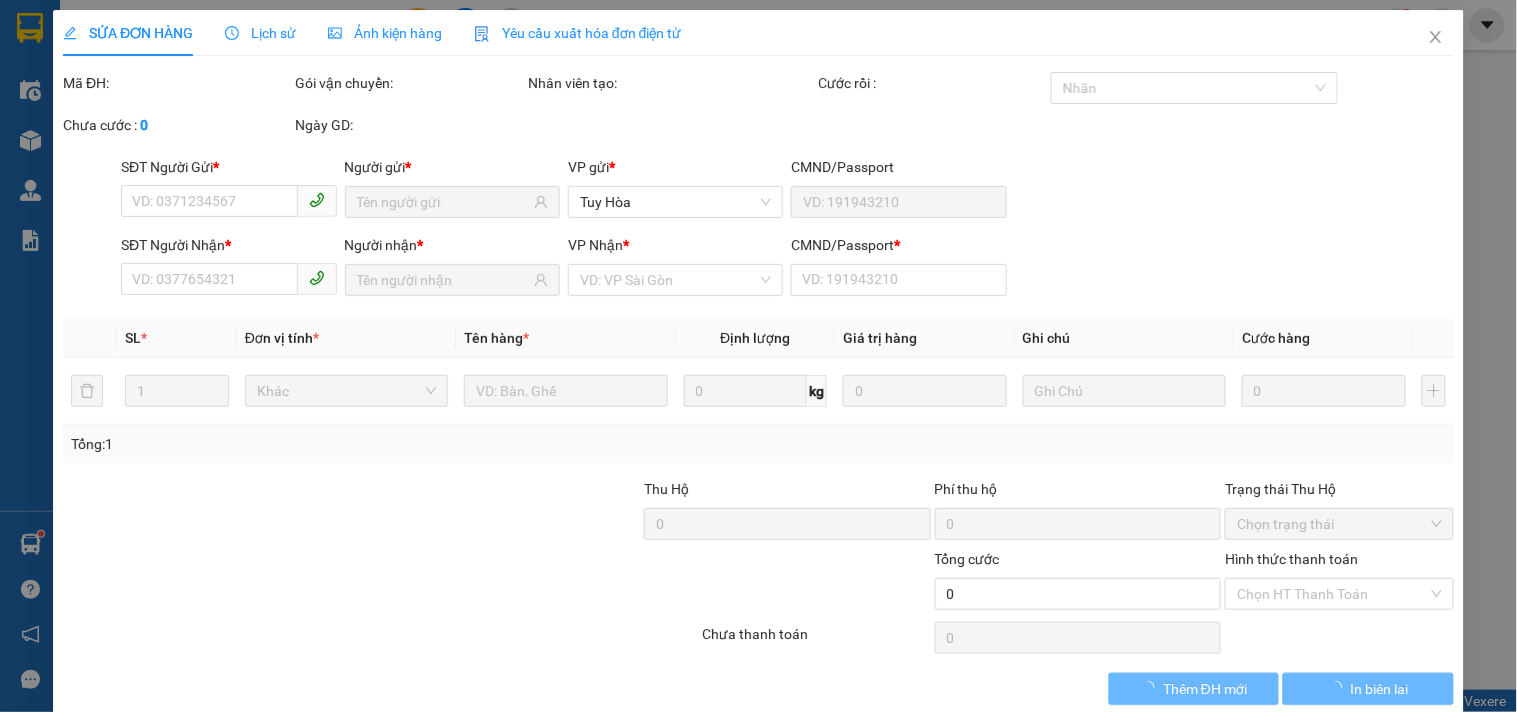 type on "0901480002" 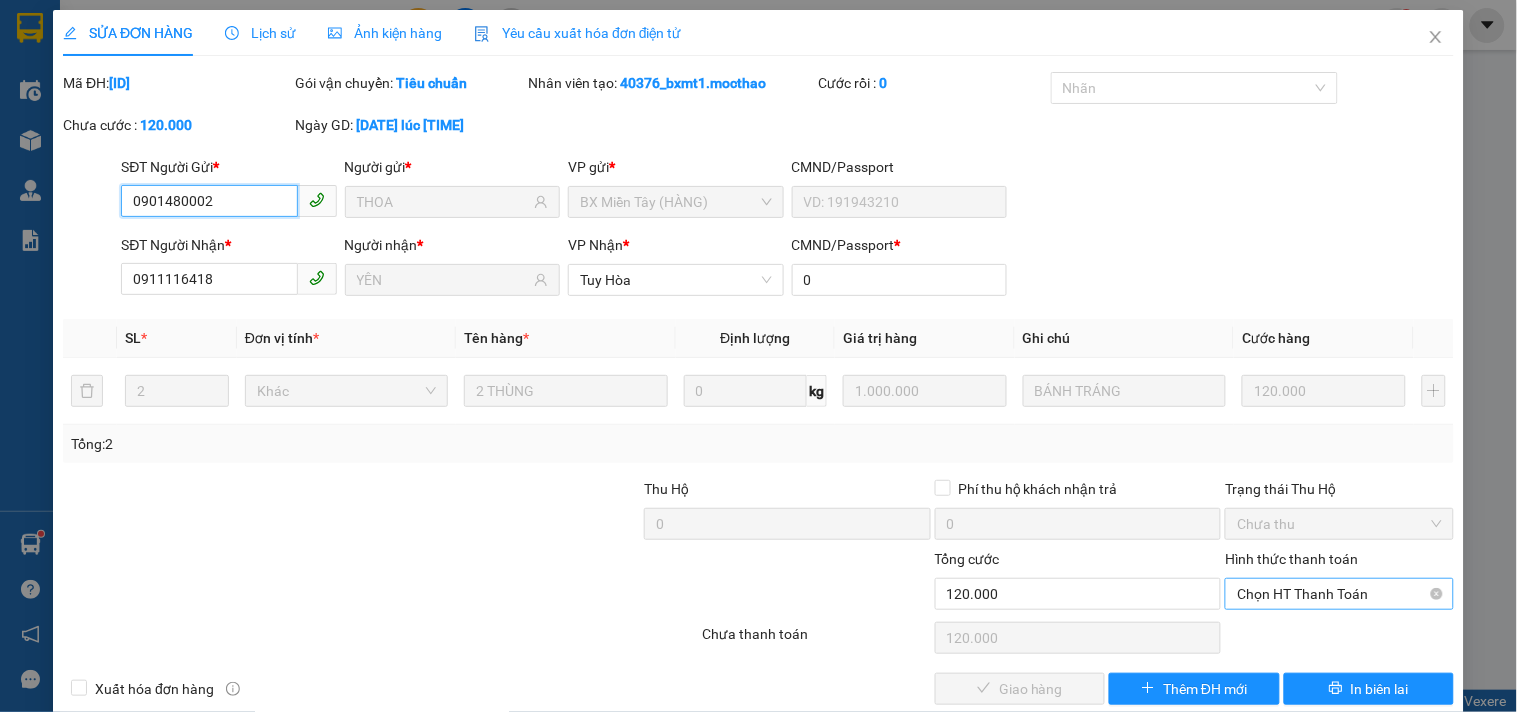 click on "Chọn HT Thanh Toán" at bounding box center [1339, 594] 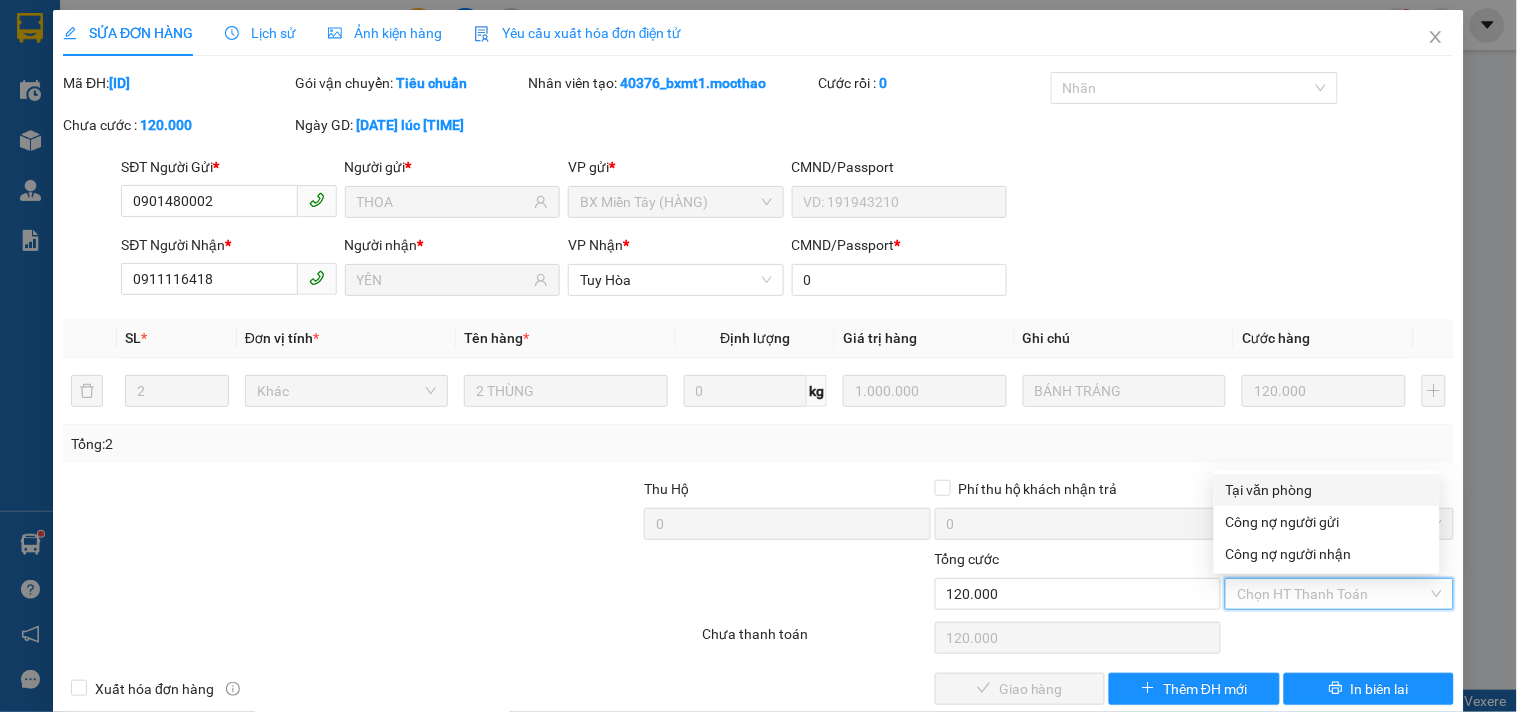 click on "Tại văn phòng" at bounding box center [1327, 490] 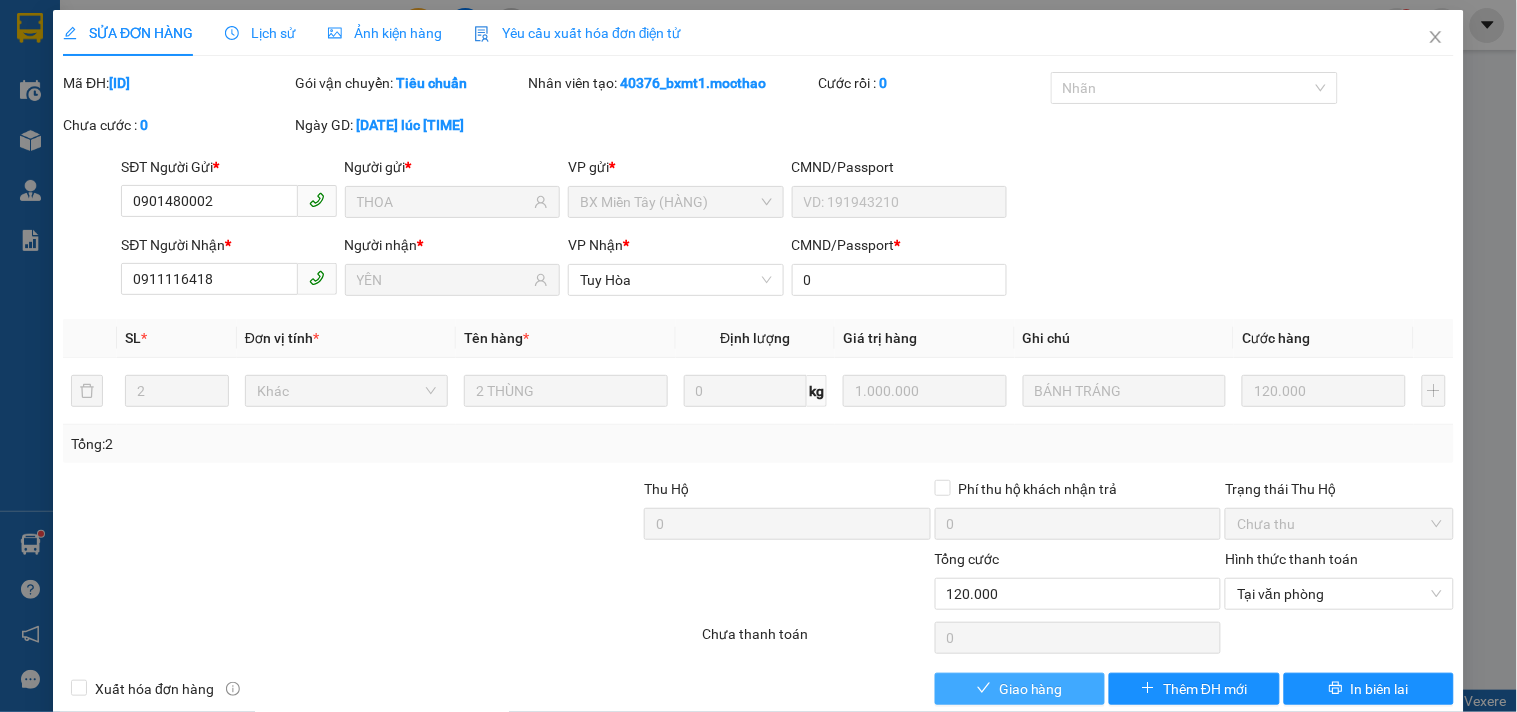 click on "Giao hàng" at bounding box center (1031, 689) 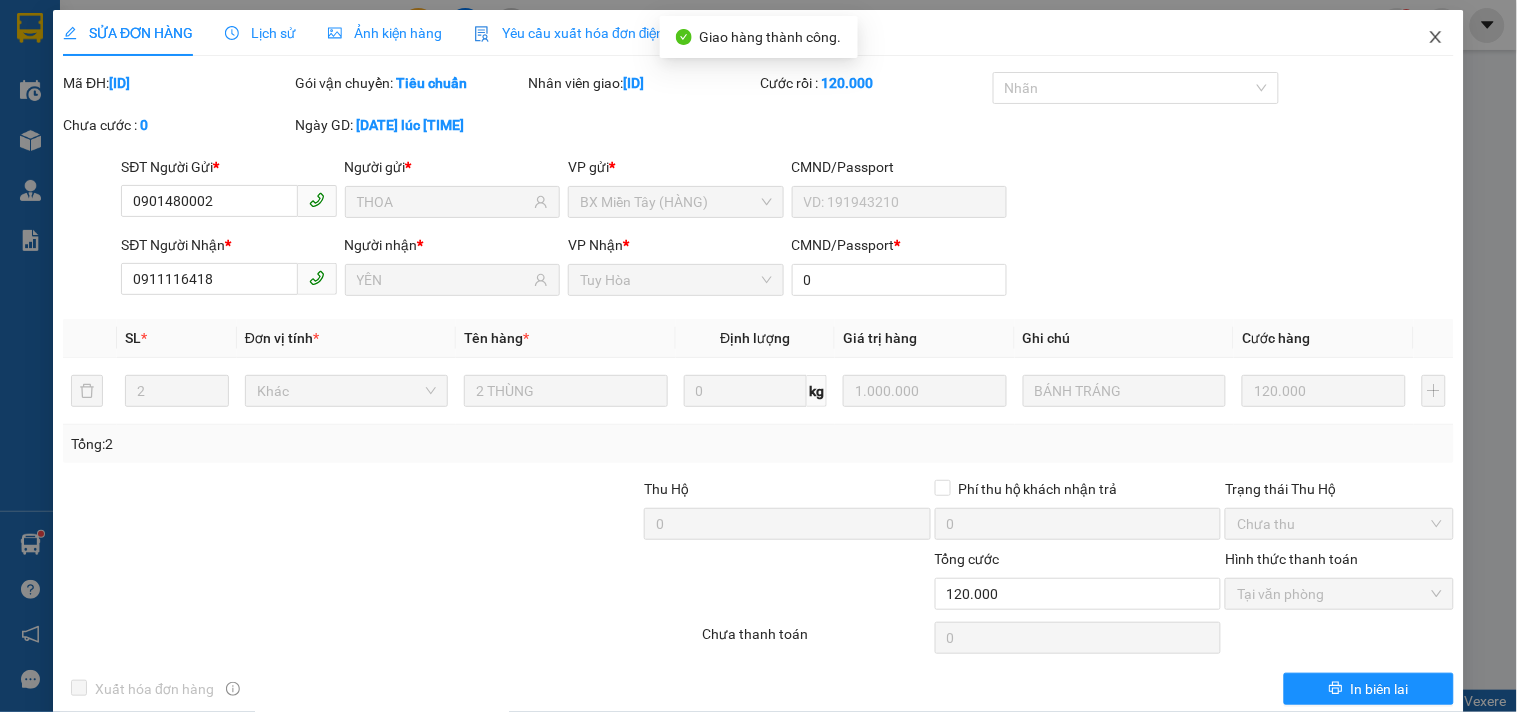 click 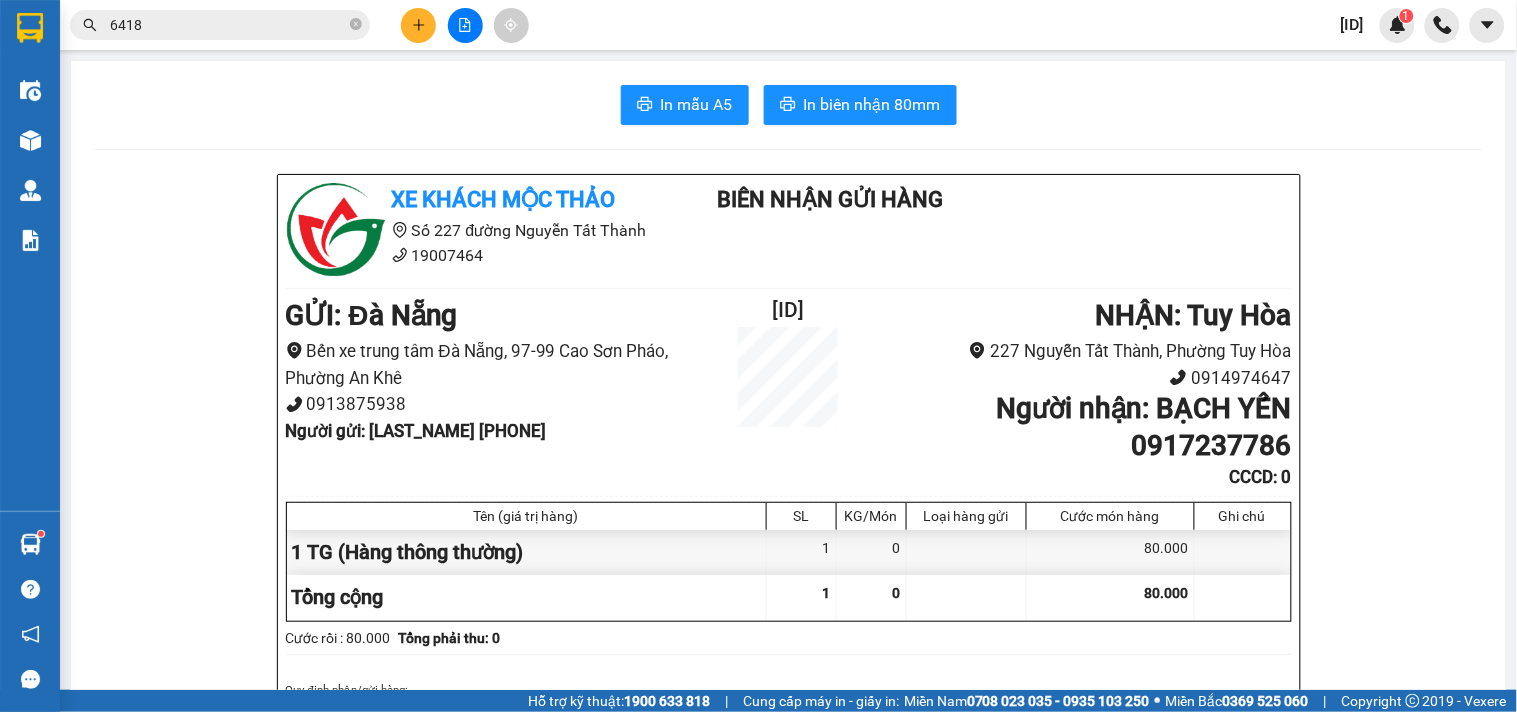 scroll, scrollTop: 1553, scrollLeft: 0, axis: vertical 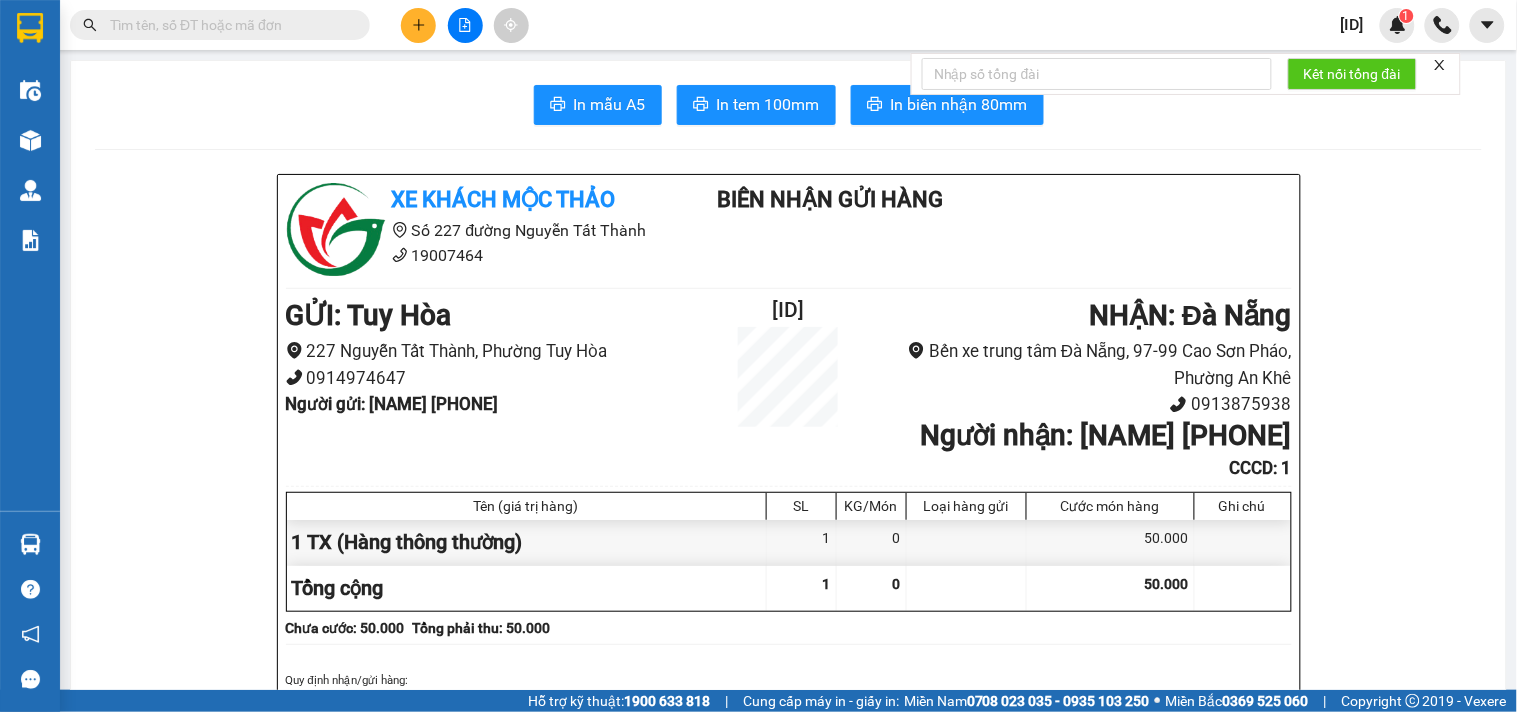 click at bounding box center [356, 25] 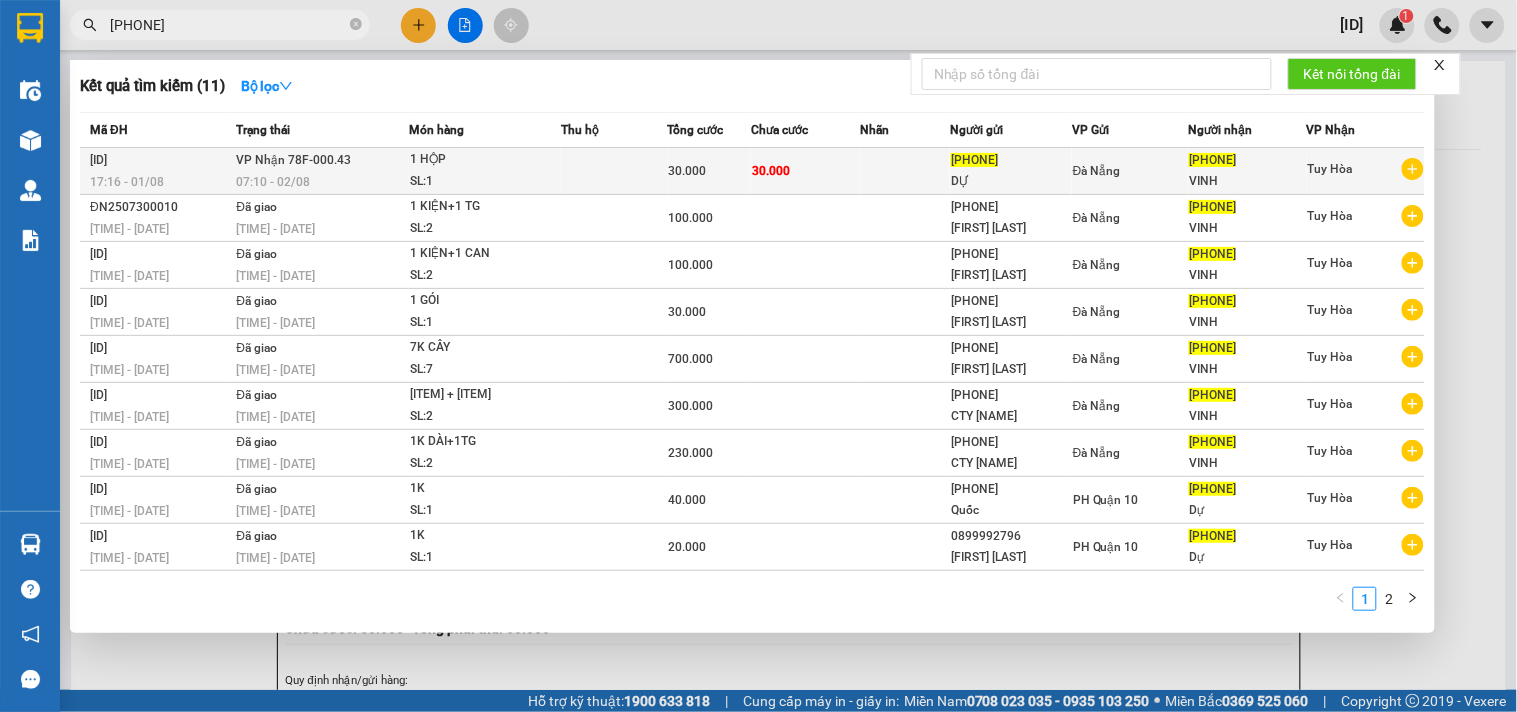 type on "0904810200" 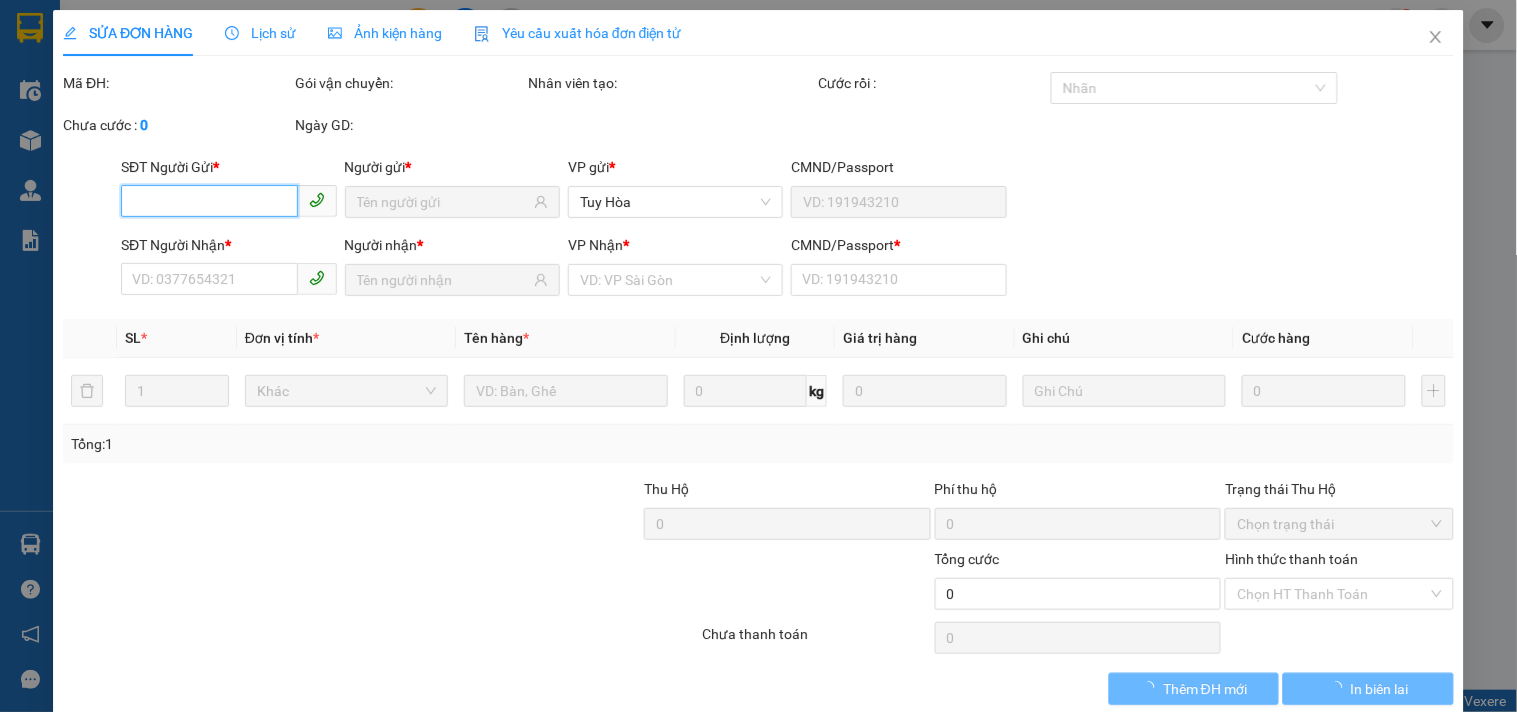 type on "0904810200" 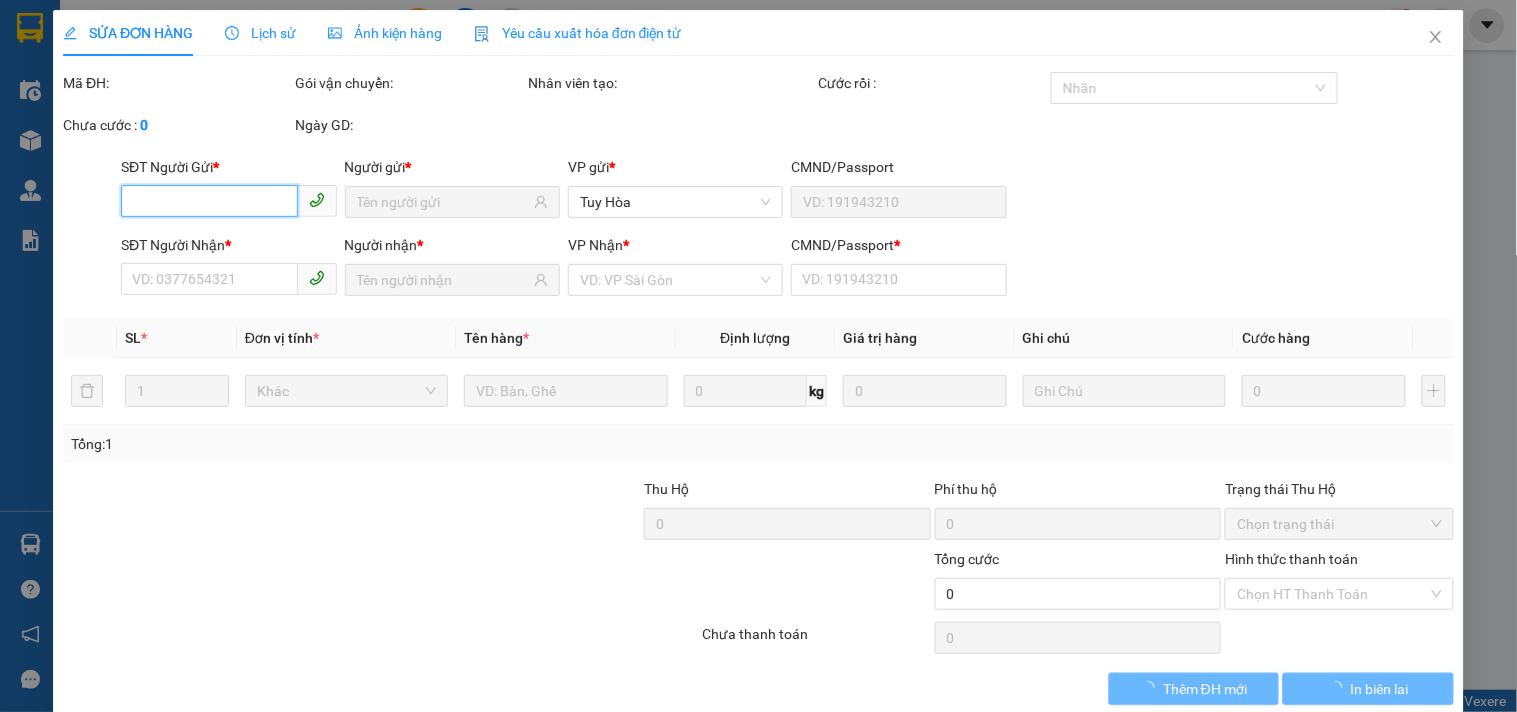 type on "DỰ" 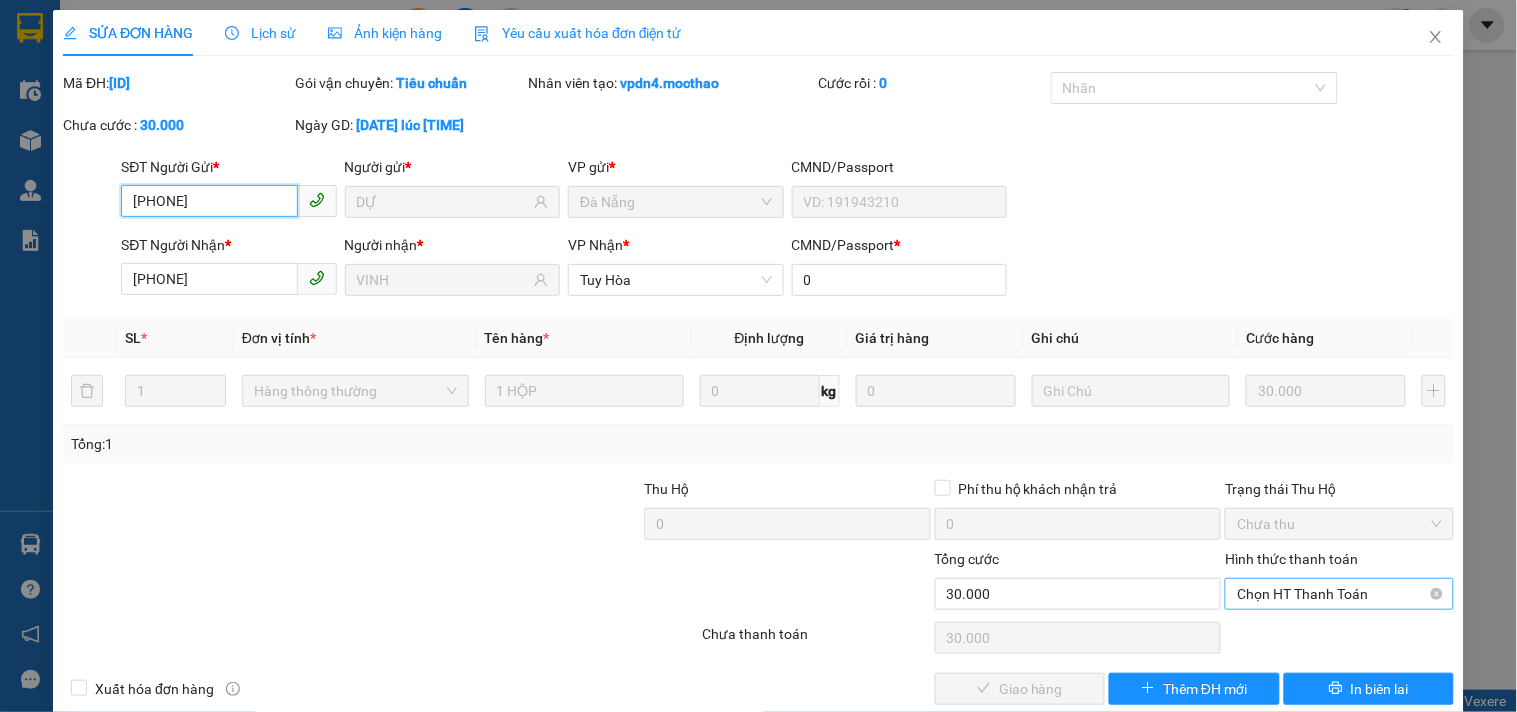 click on "Chọn HT Thanh Toán" at bounding box center [1339, 594] 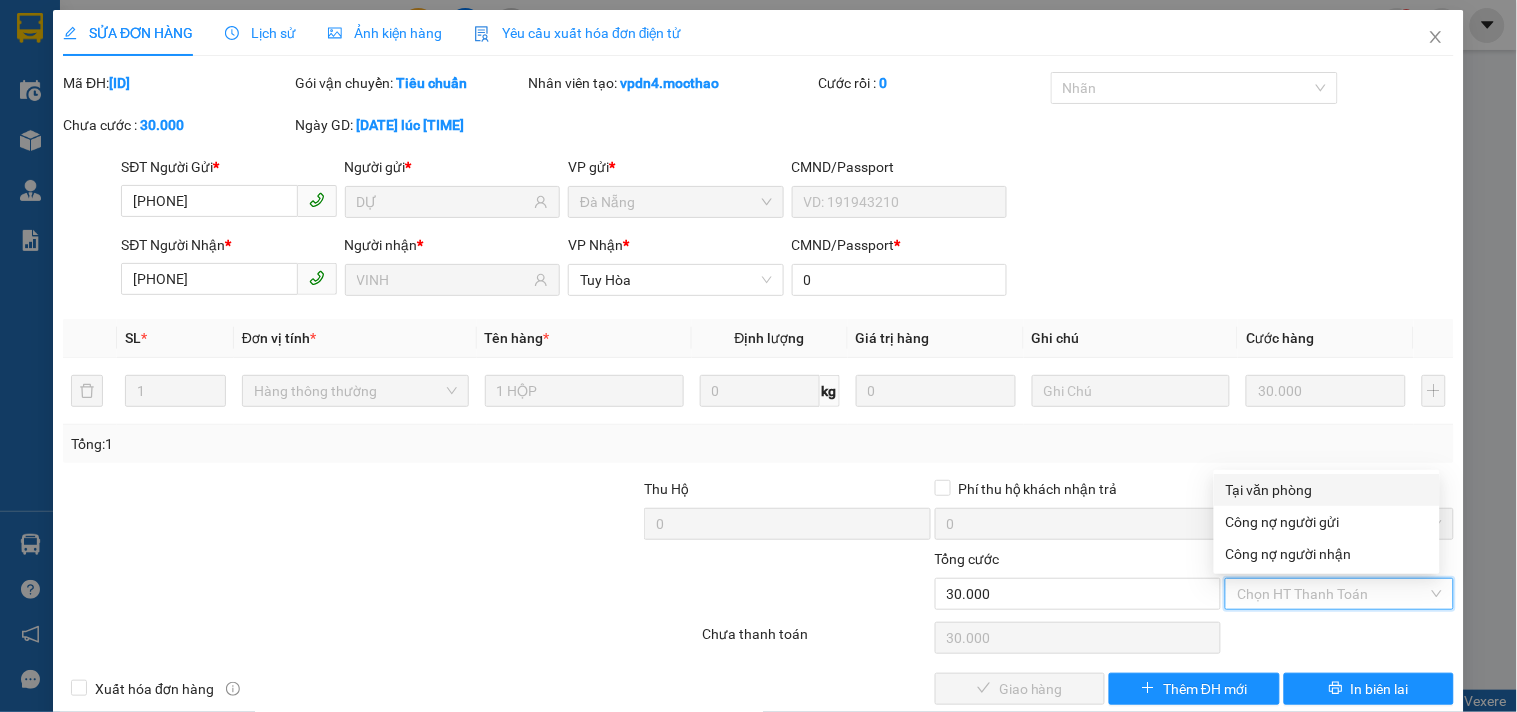 click on "Tại văn phòng" at bounding box center [1327, 490] 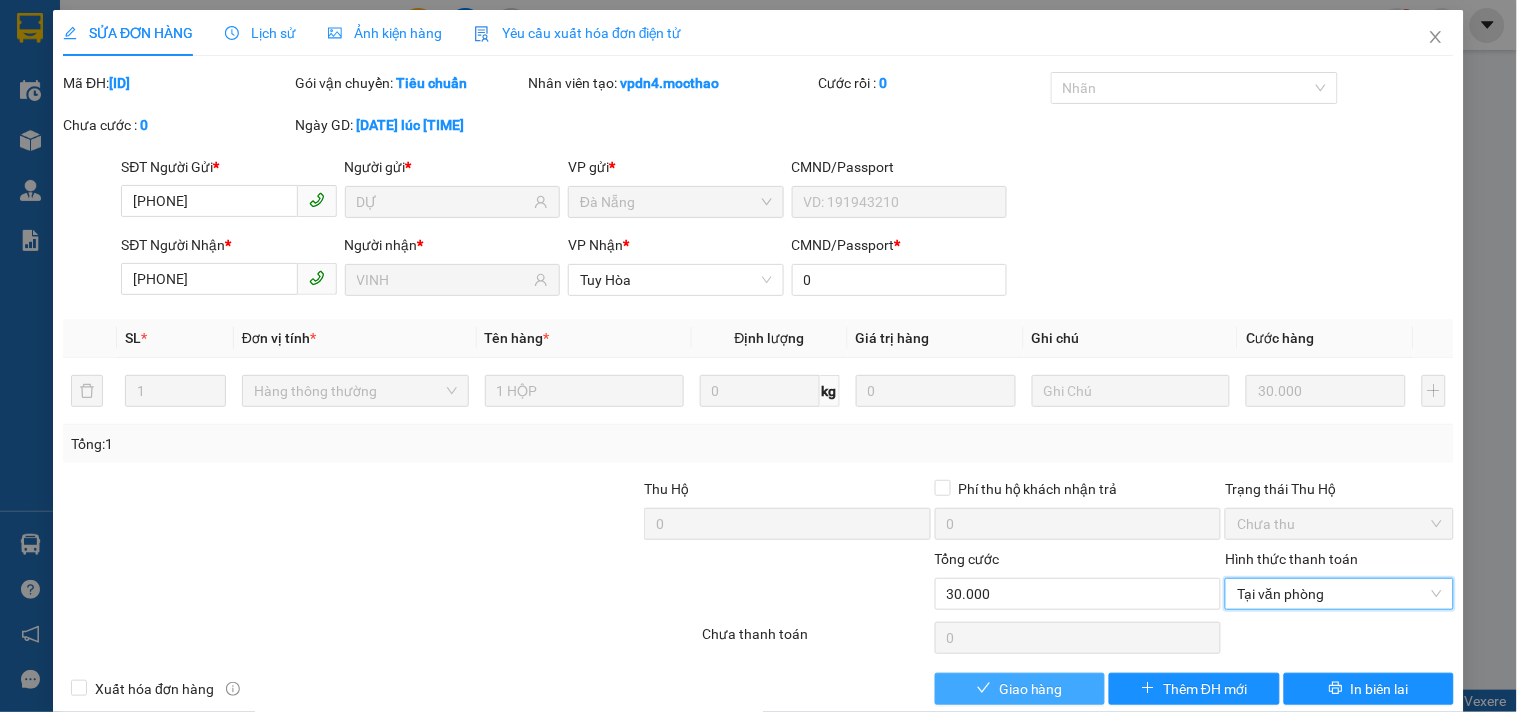 click on "Giao hàng" at bounding box center [1031, 689] 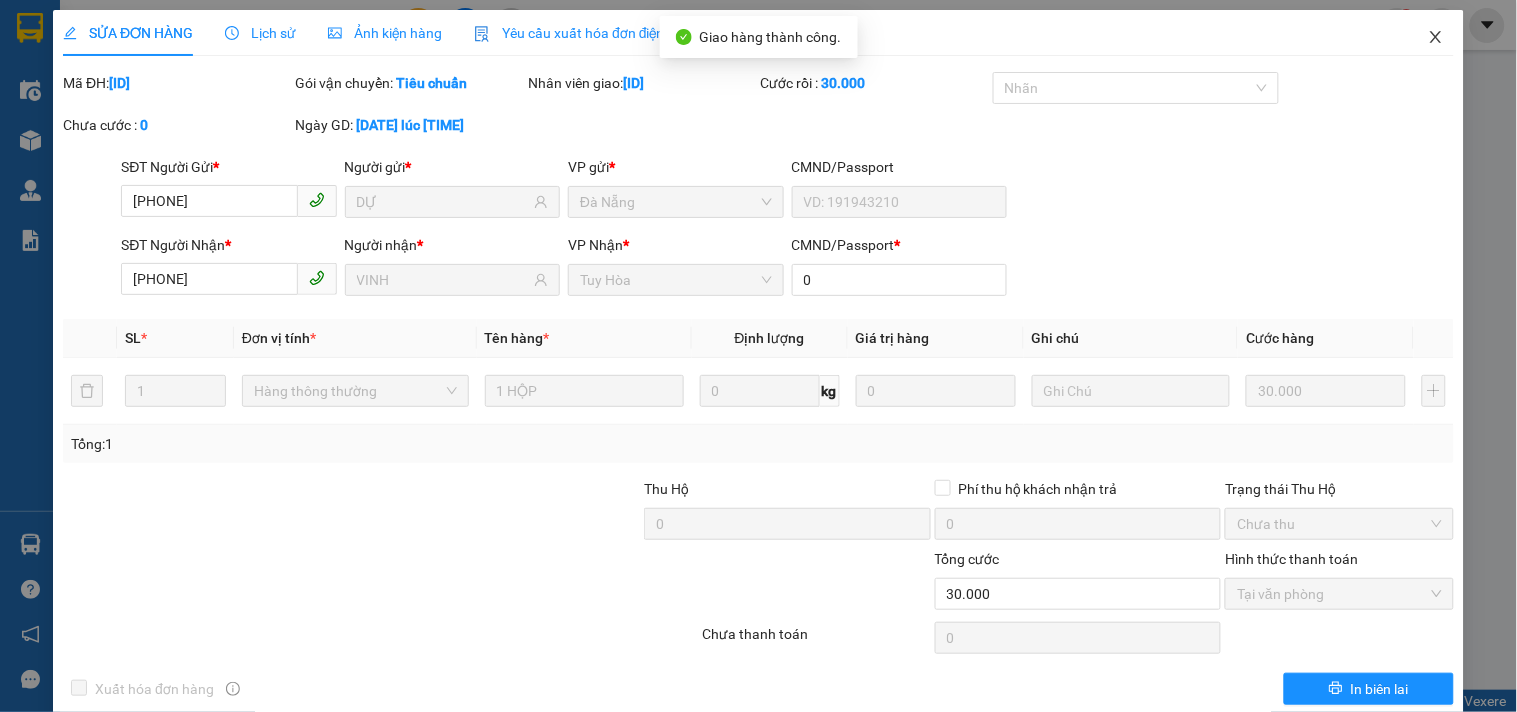 click 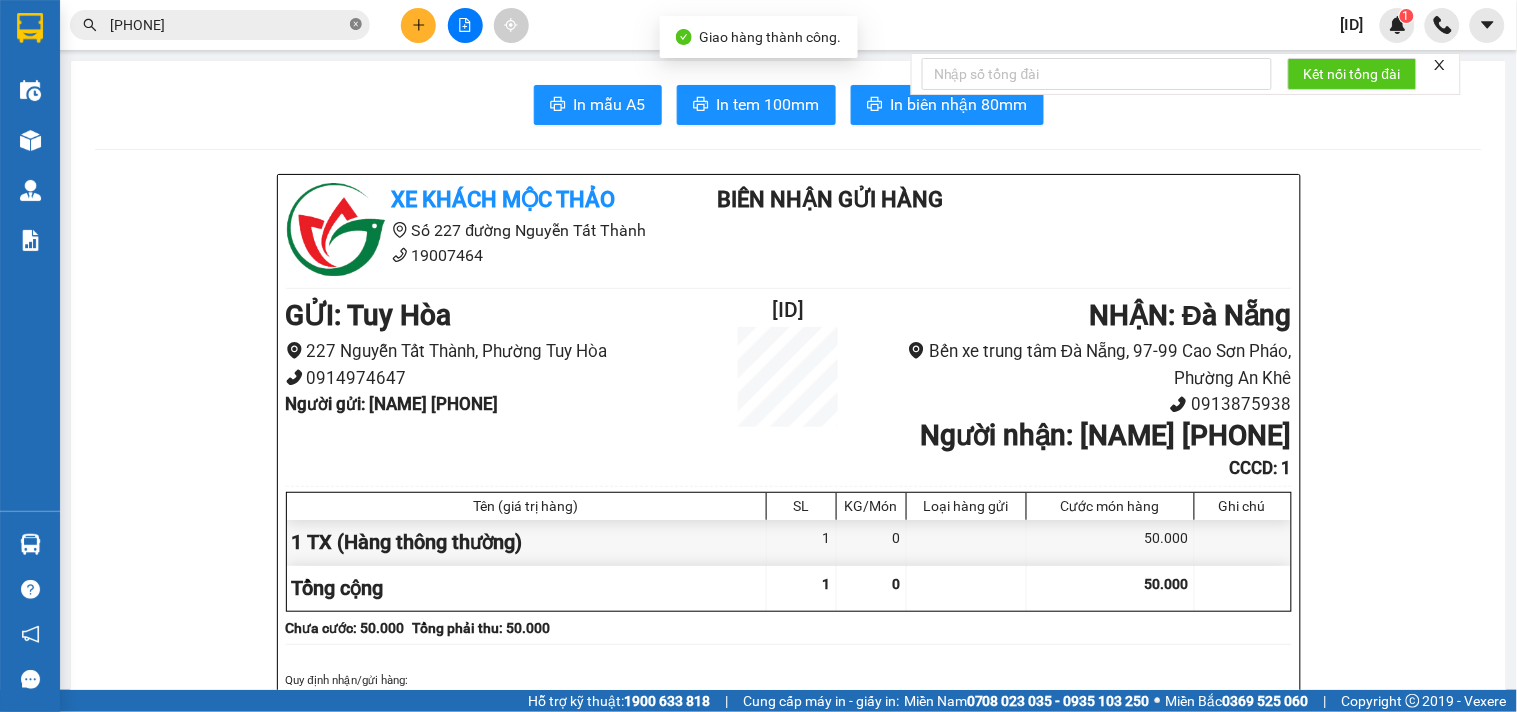 click 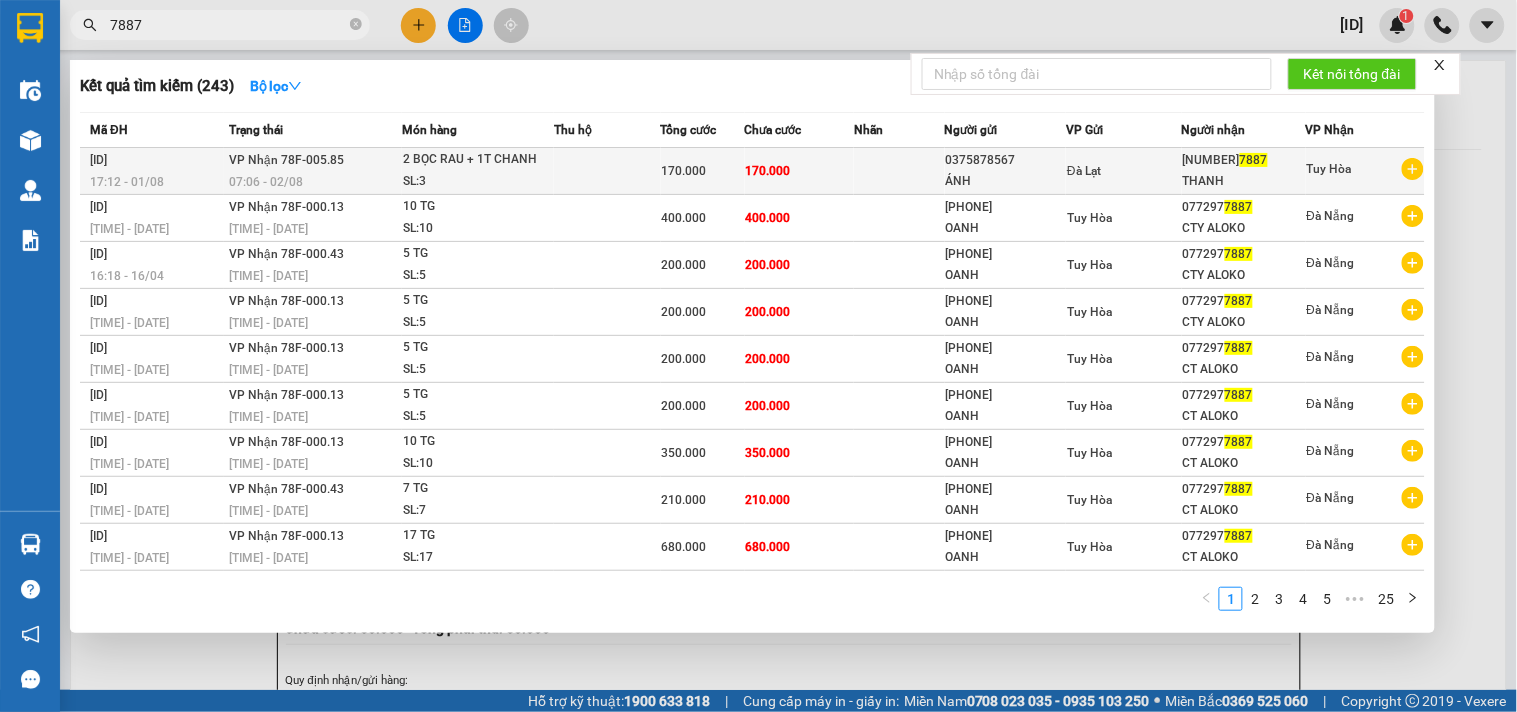 type on "7887" 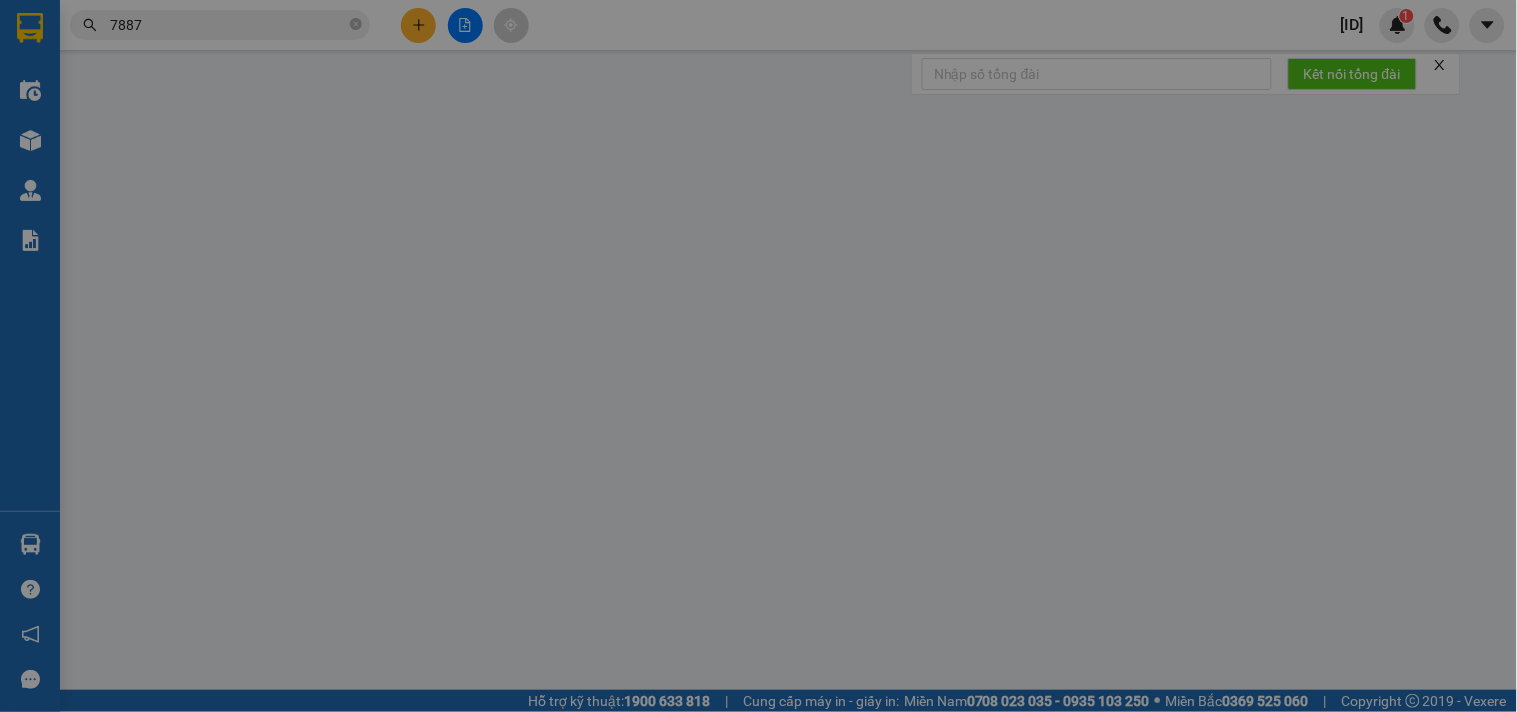 type on "0375878567" 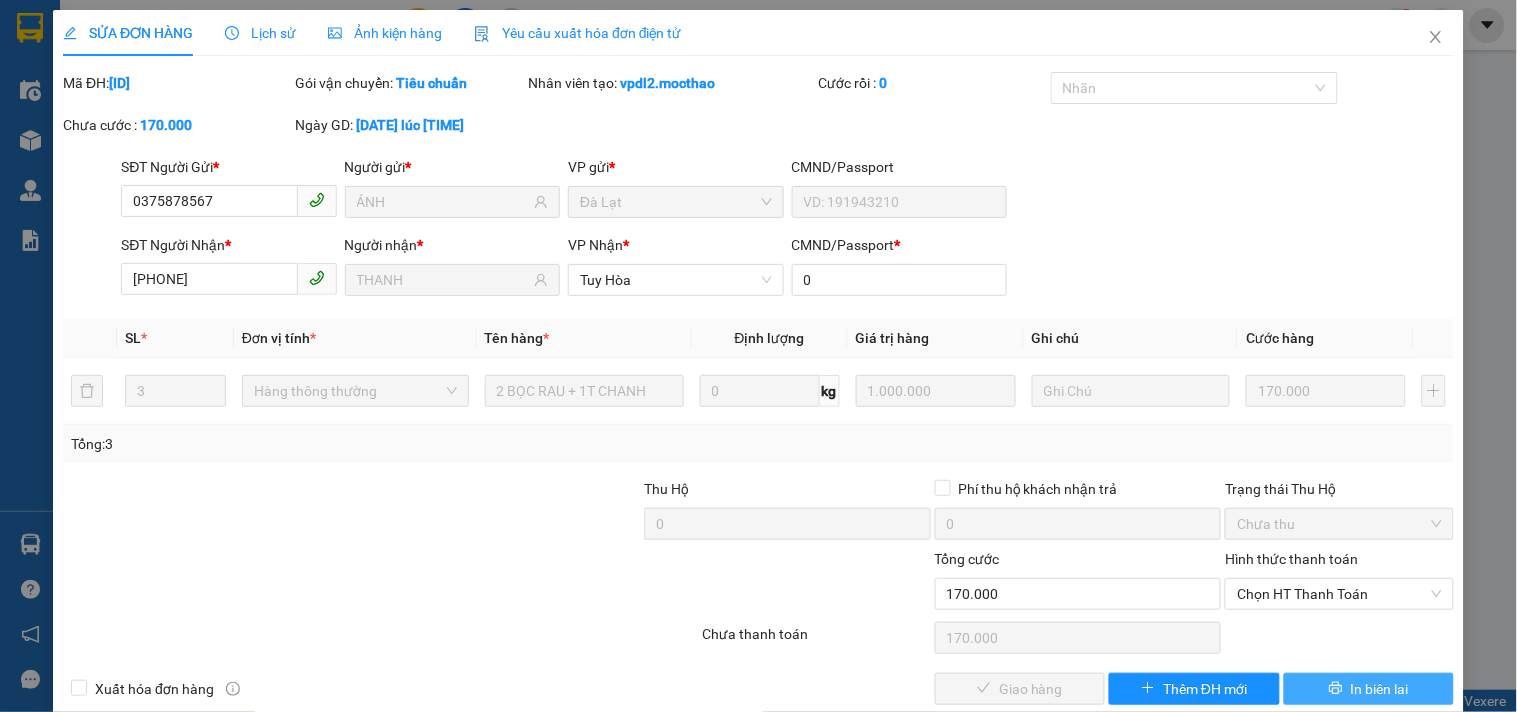 click on "In biên lai" at bounding box center [1380, 689] 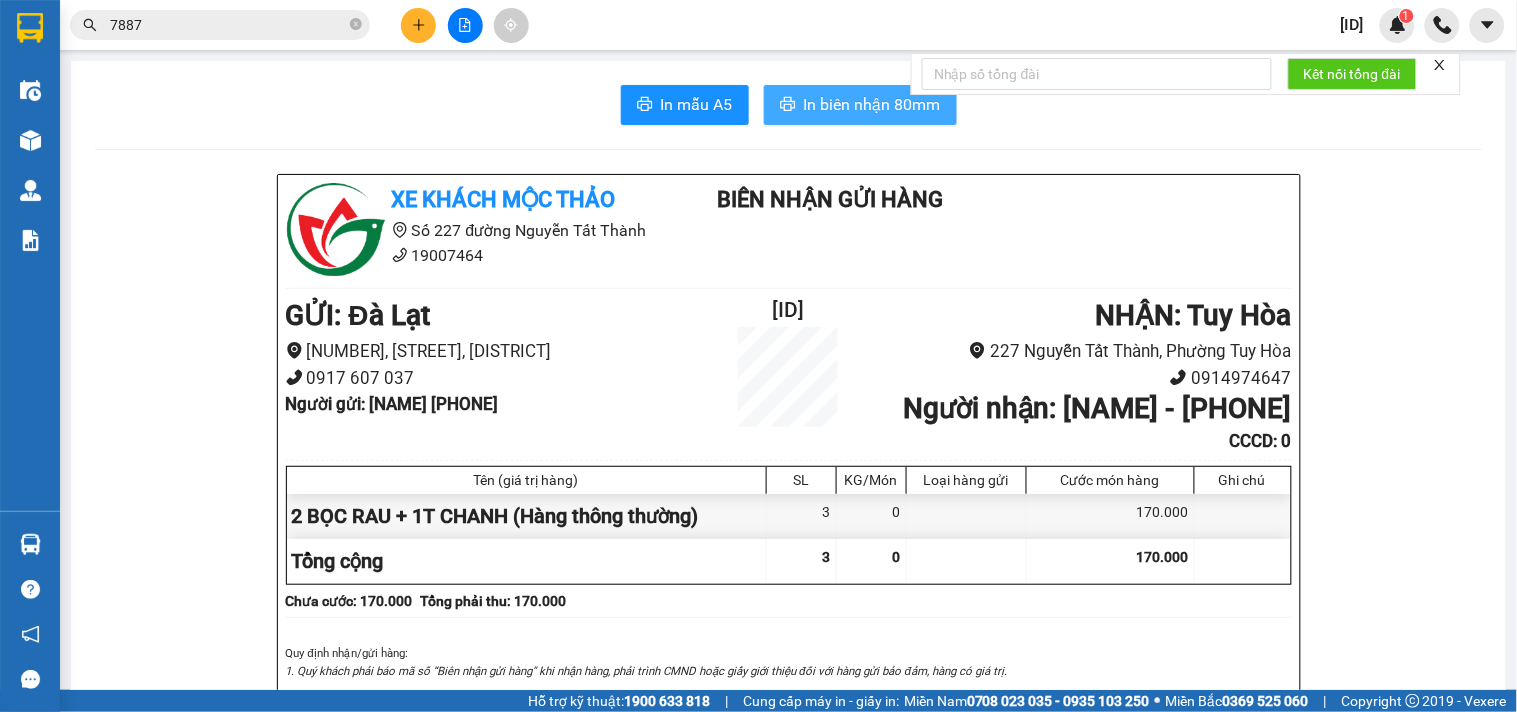 click on "In biên nhận 80mm" at bounding box center (872, 104) 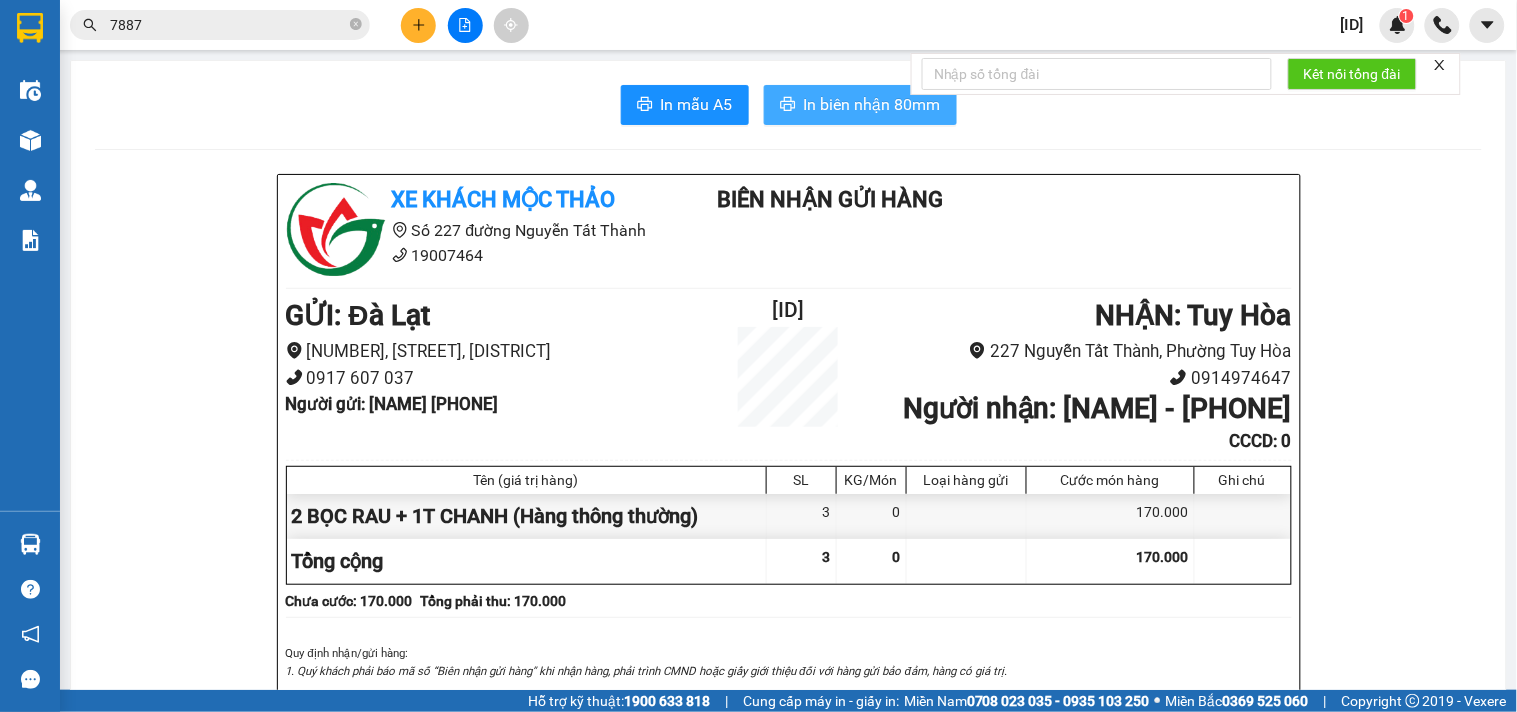 scroll, scrollTop: 0, scrollLeft: 0, axis: both 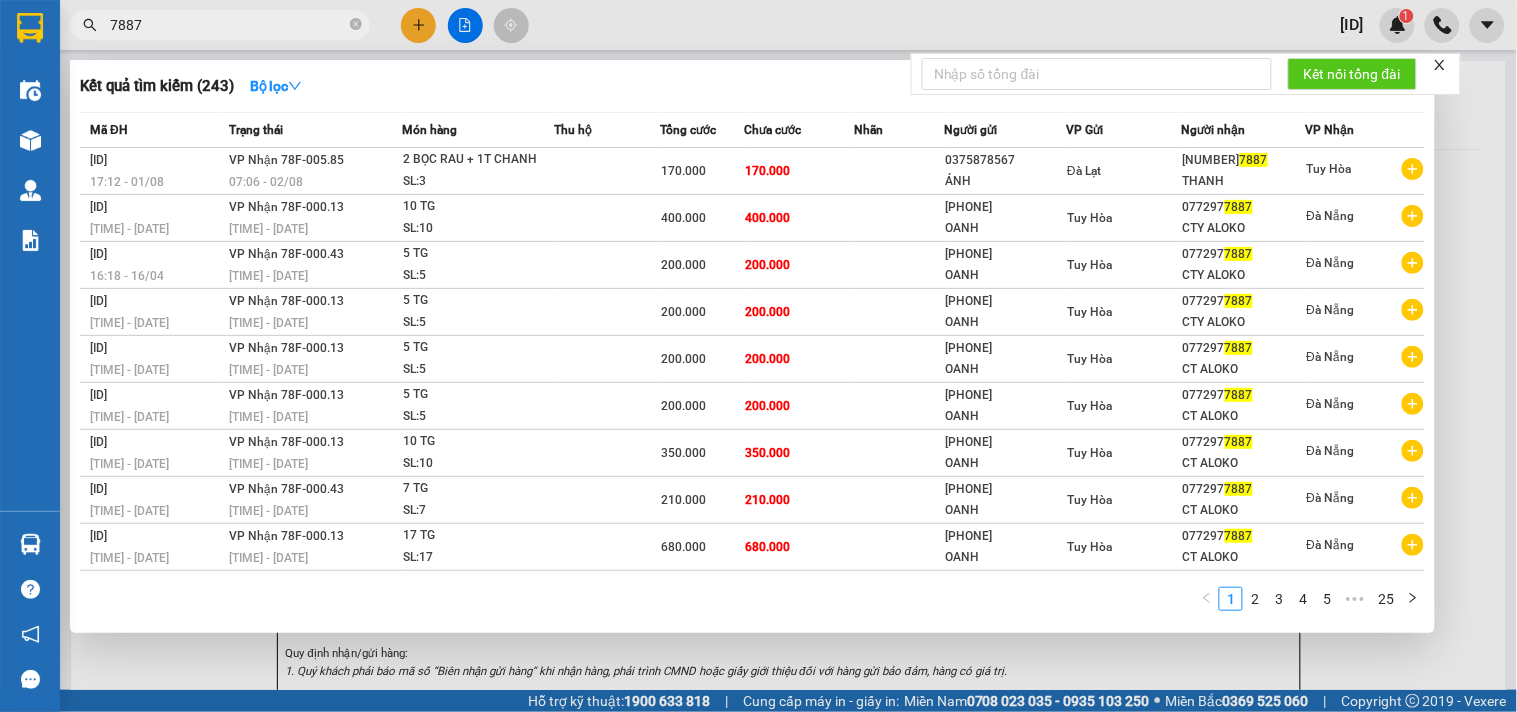 click on "7887" at bounding box center (228, 25) 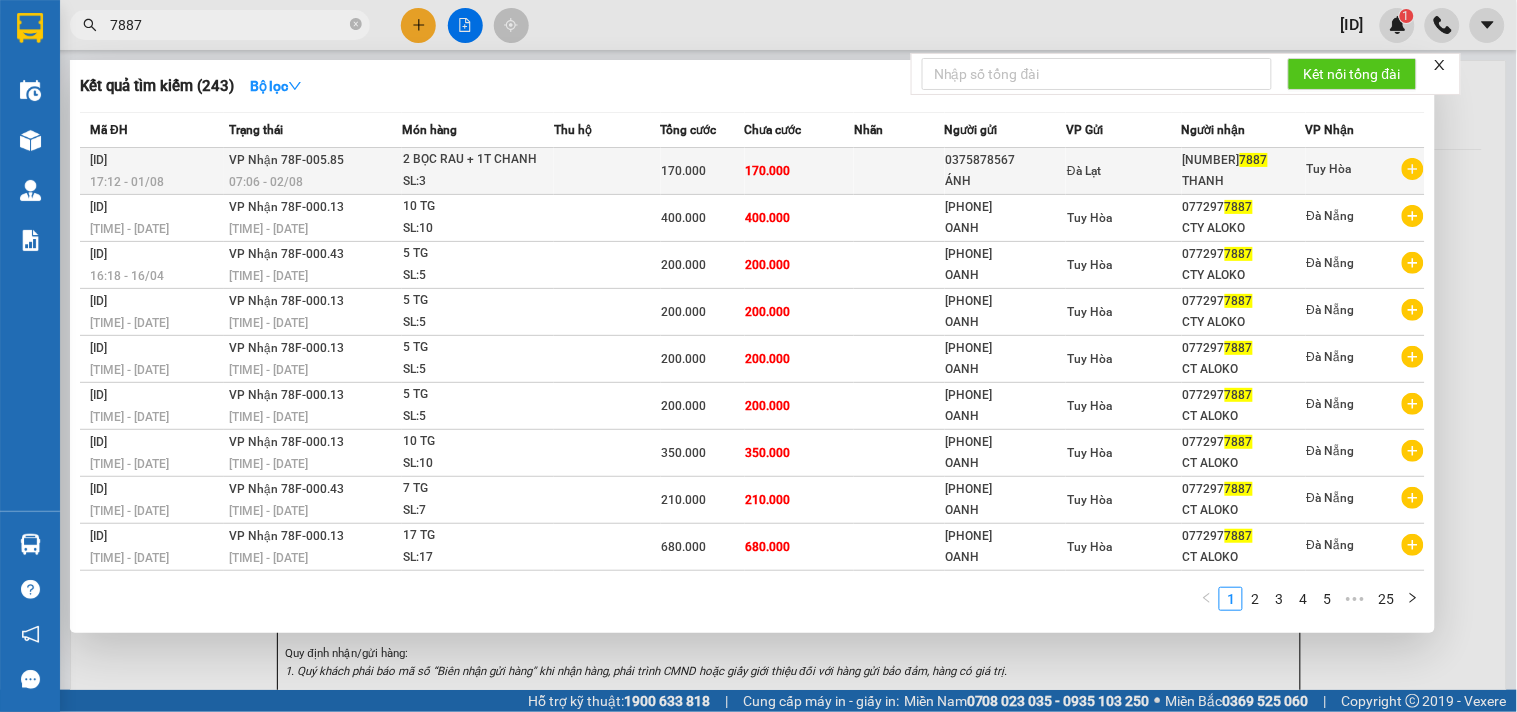 click at bounding box center (607, 171) 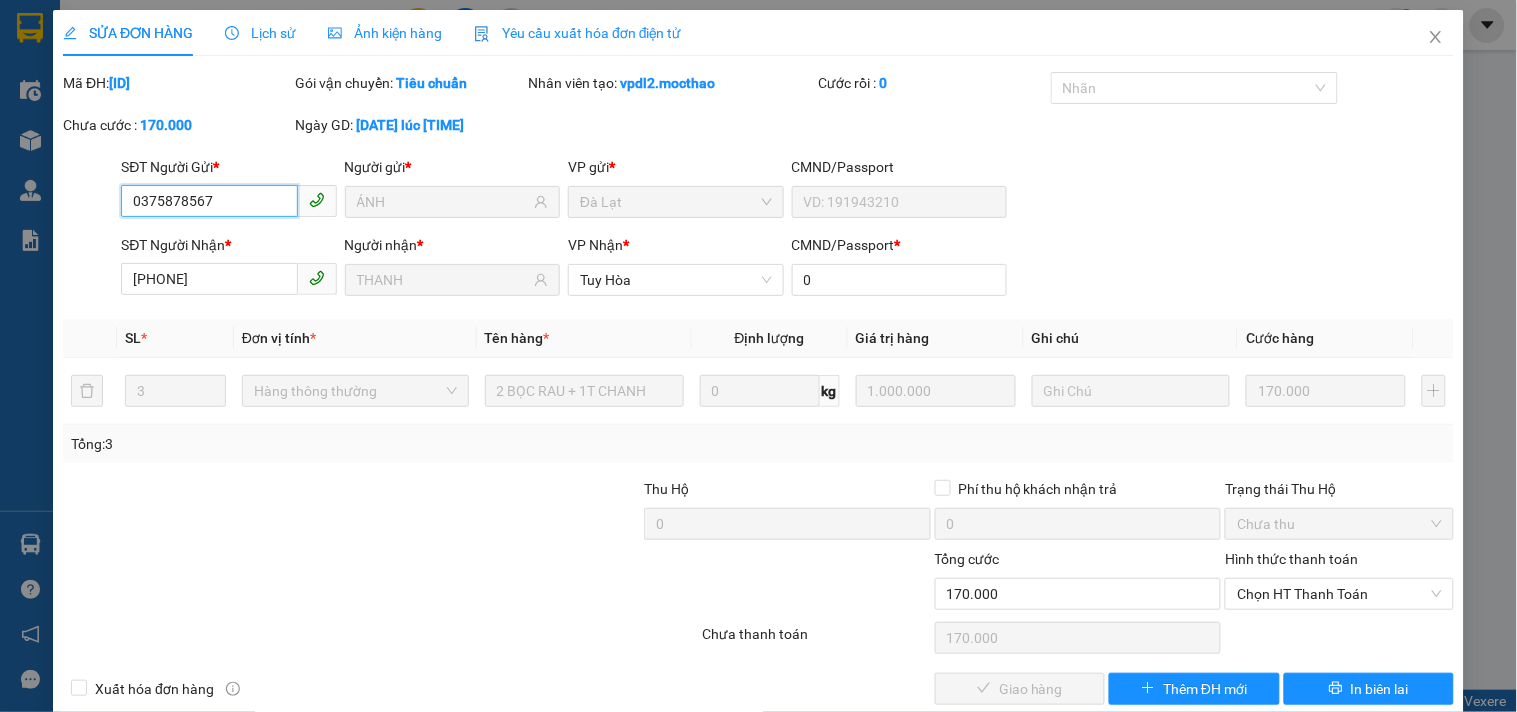 drag, startPoint x: 1274, startPoint y: 586, endPoint x: 1282, endPoint y: 564, distance: 23.409399 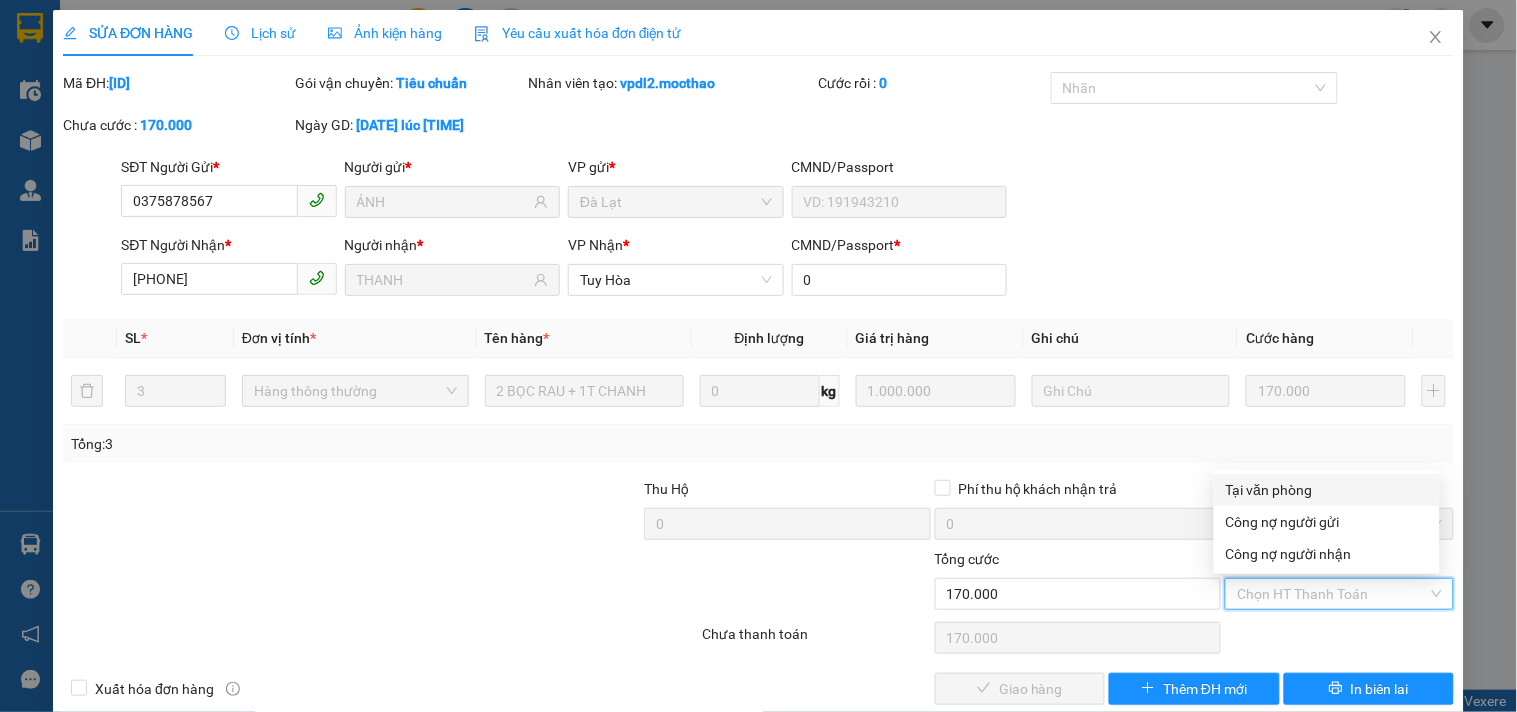 drag, startPoint x: 1270, startPoint y: 473, endPoint x: 1260, endPoint y: 493, distance: 22.36068 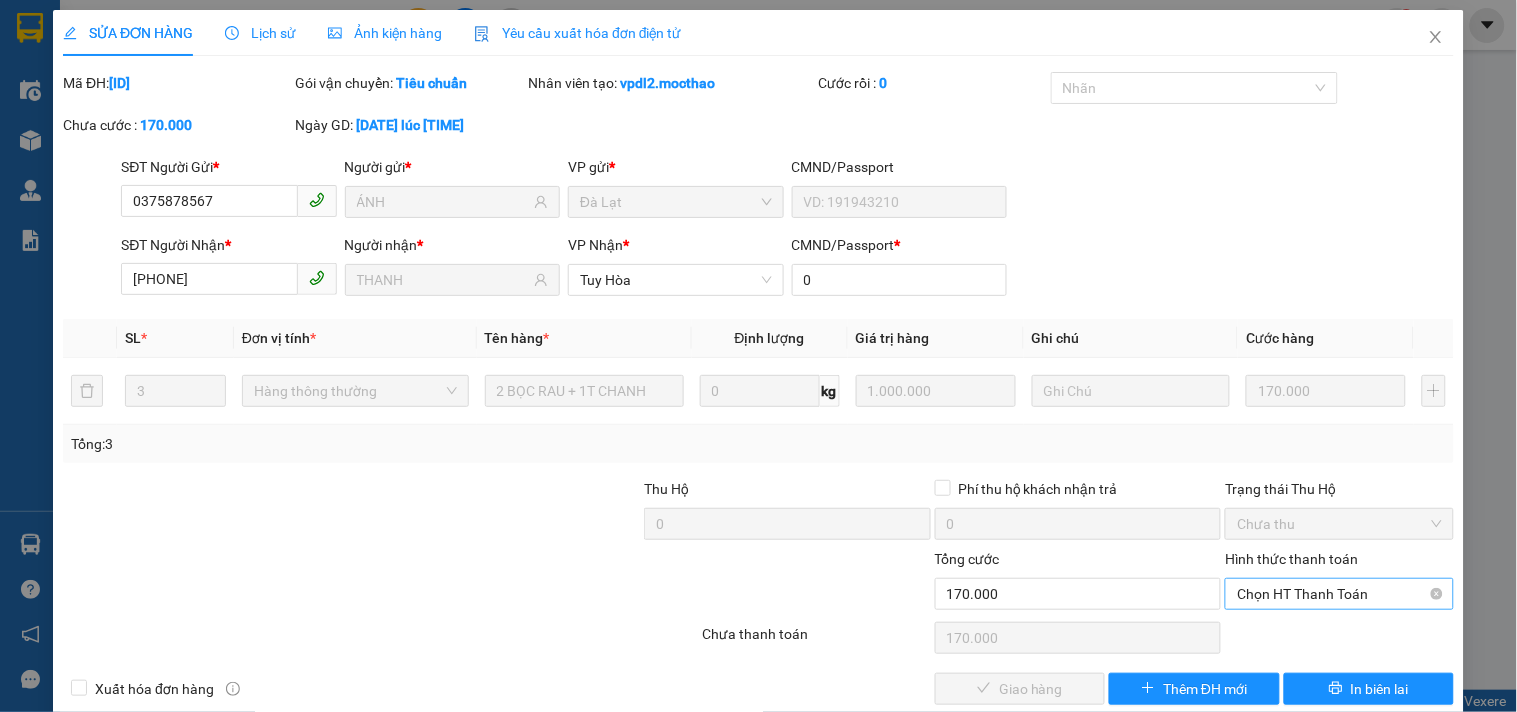 click on "Chọn HT Thanh Toán" at bounding box center (1339, 594) 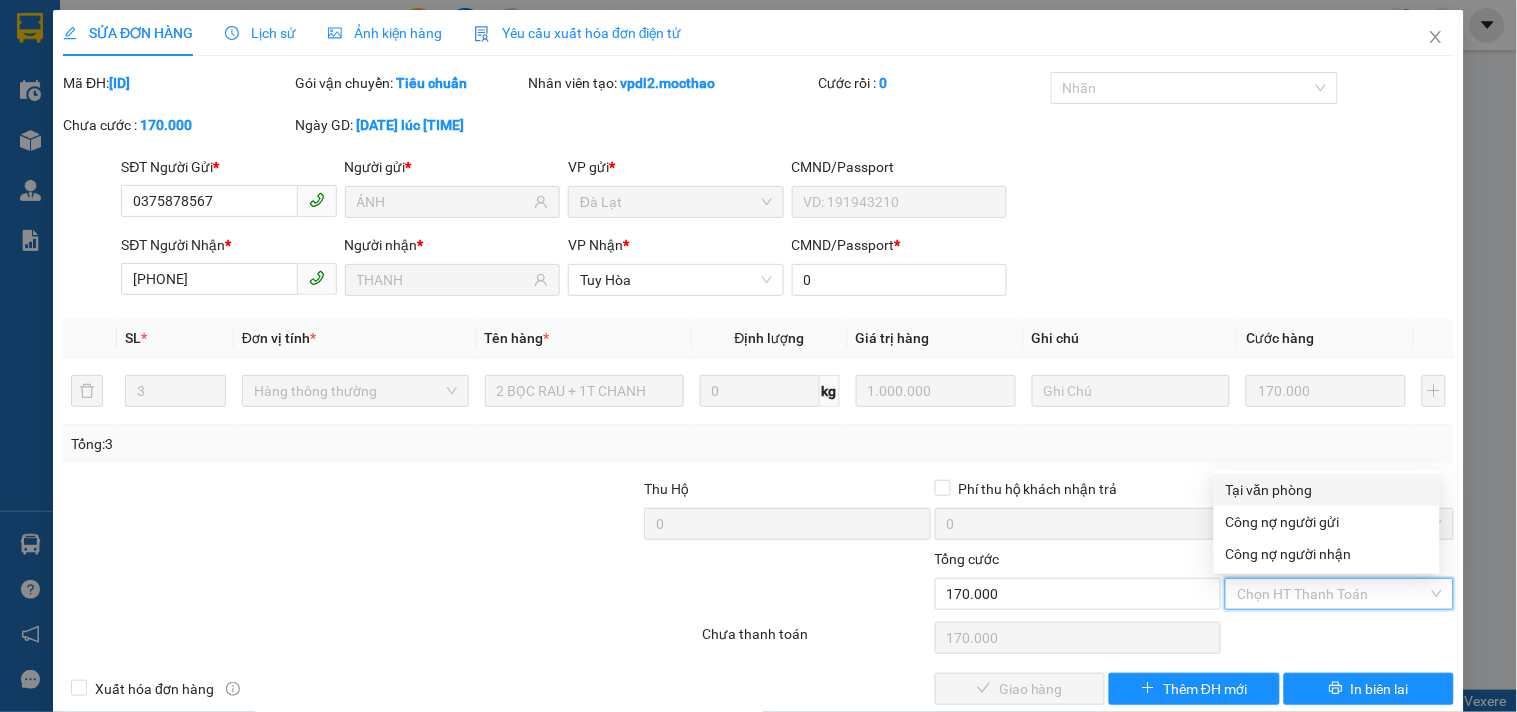 click on "Tại văn phòng" at bounding box center (1327, 490) 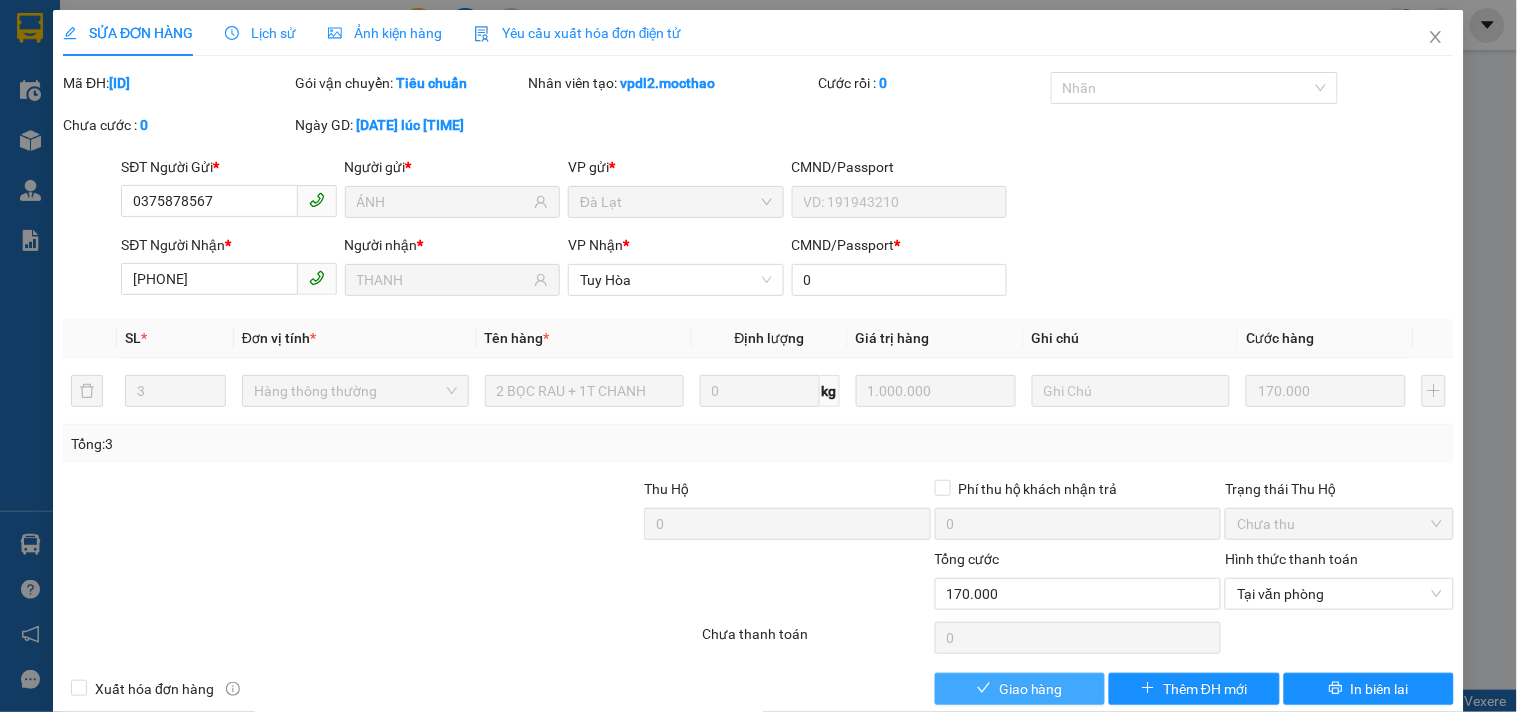 click on "Giao hàng" at bounding box center (1020, 689) 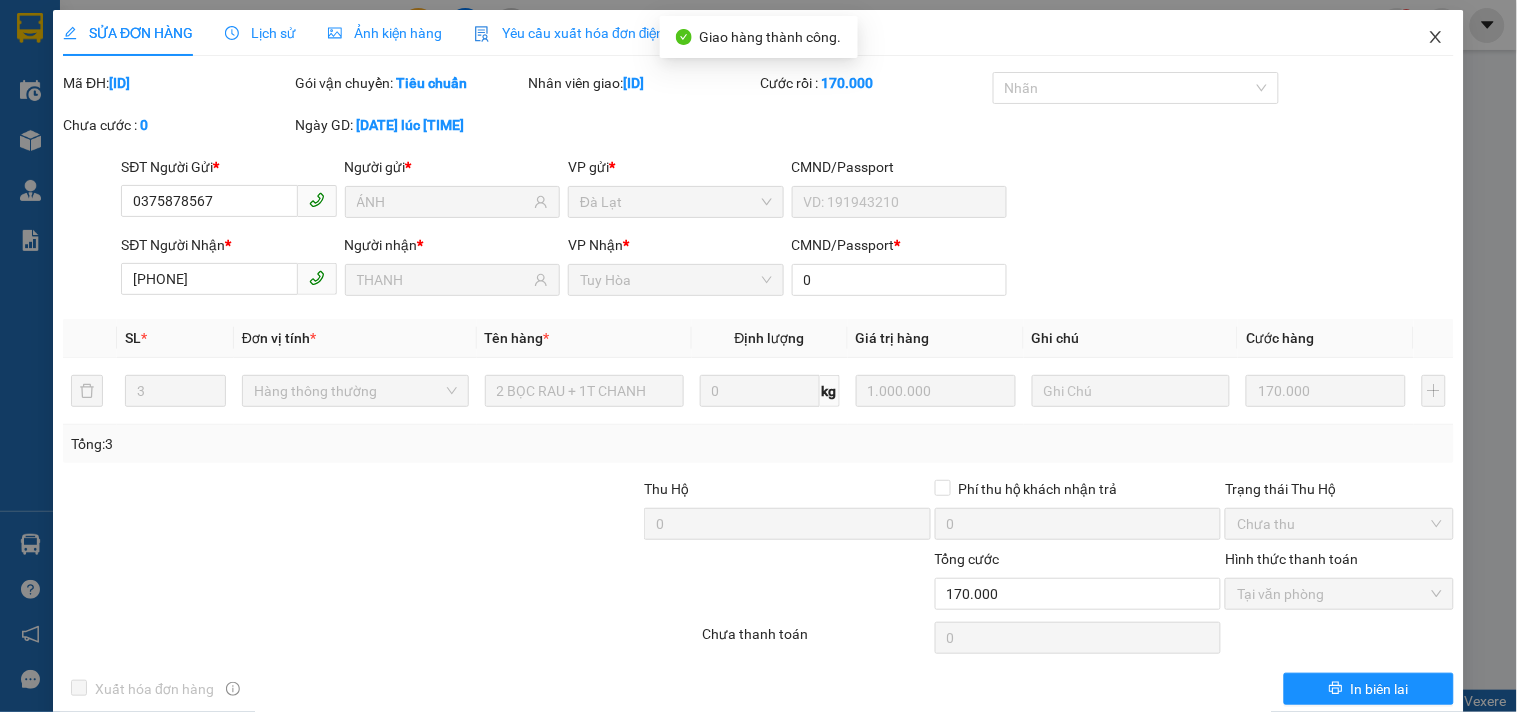 click 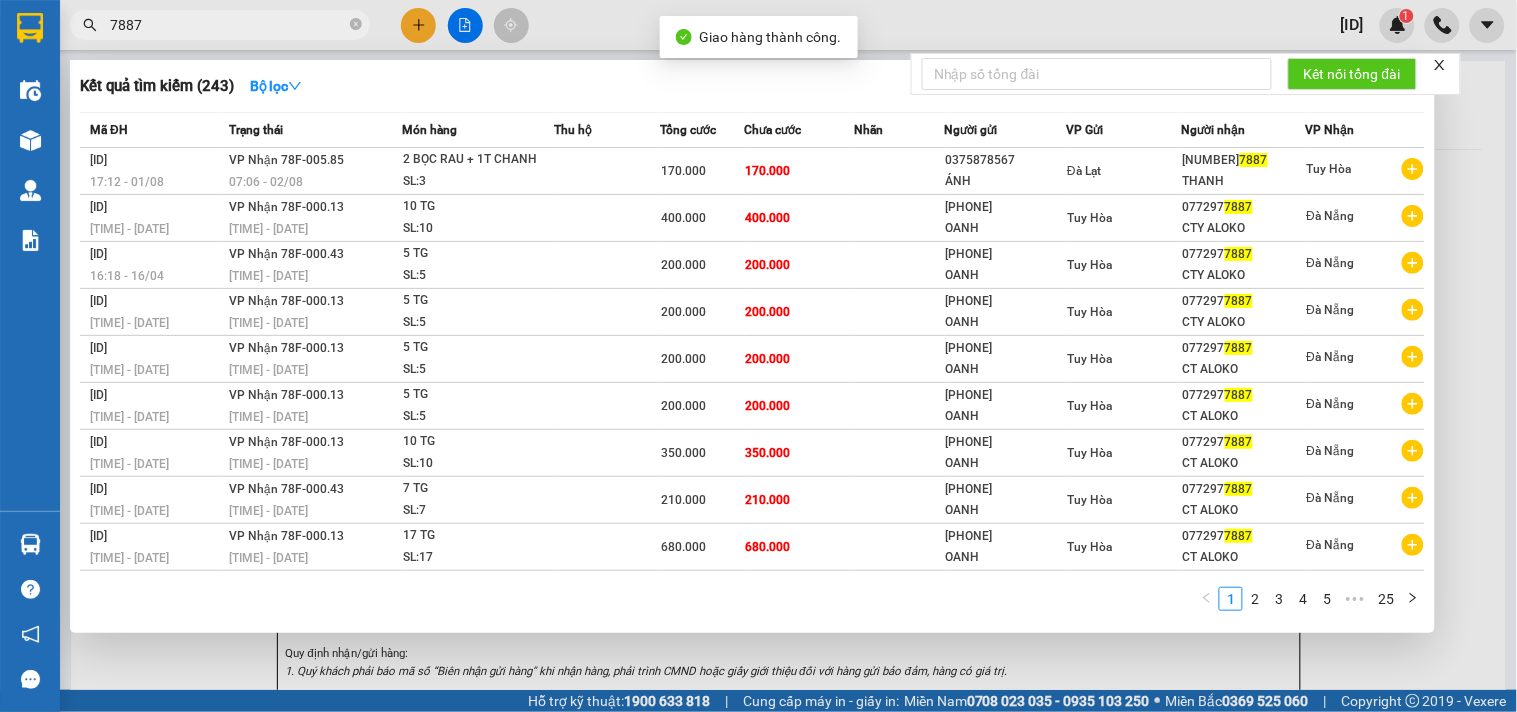 click on "7887" at bounding box center (220, 25) 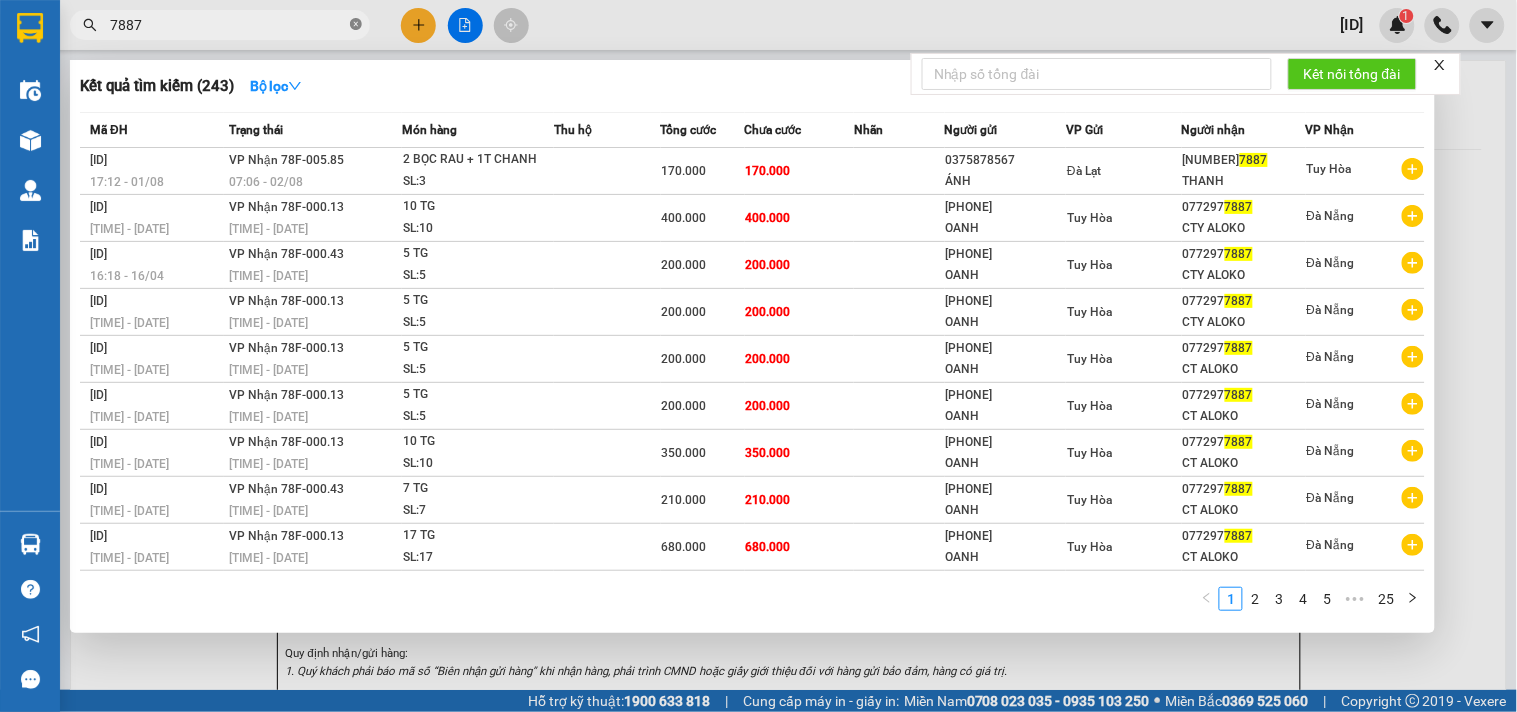 click at bounding box center [356, 25] 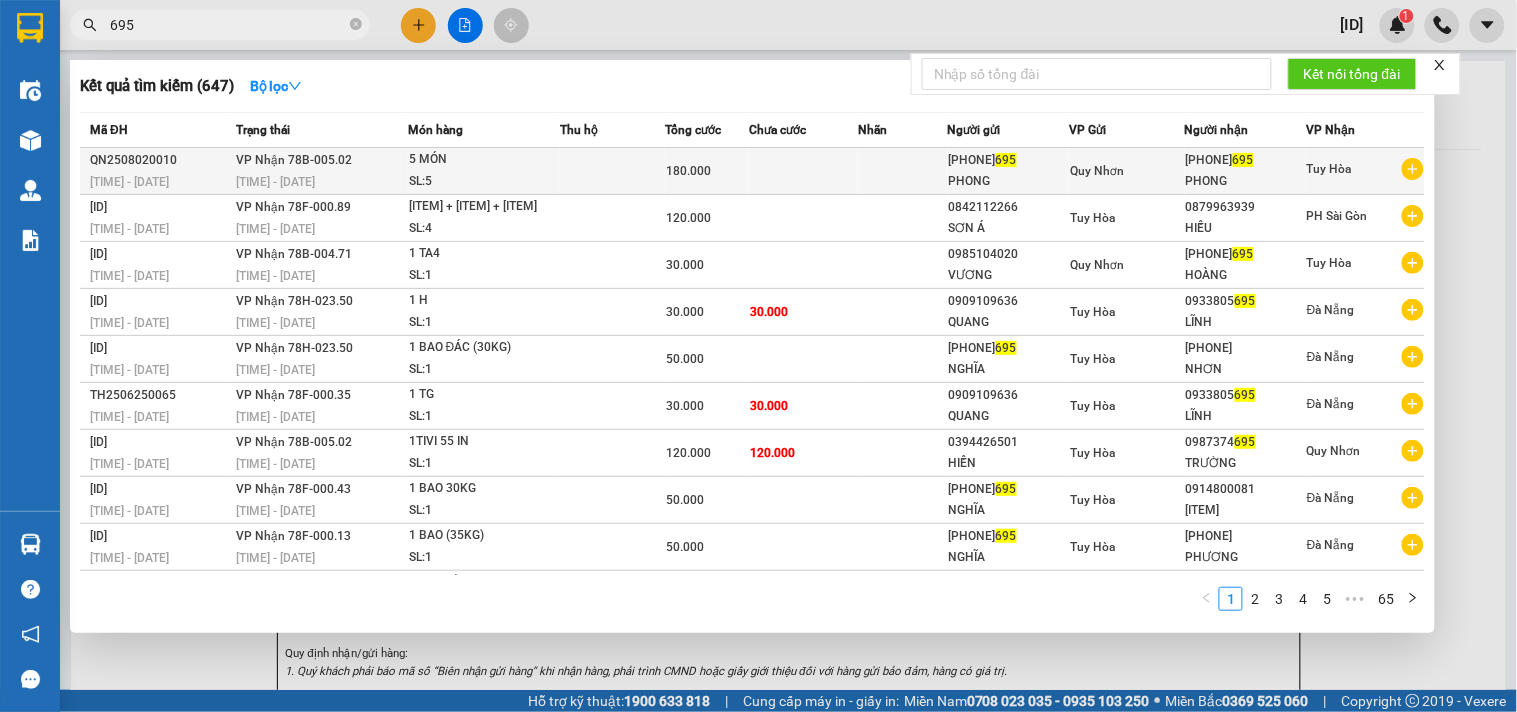 type on "695" 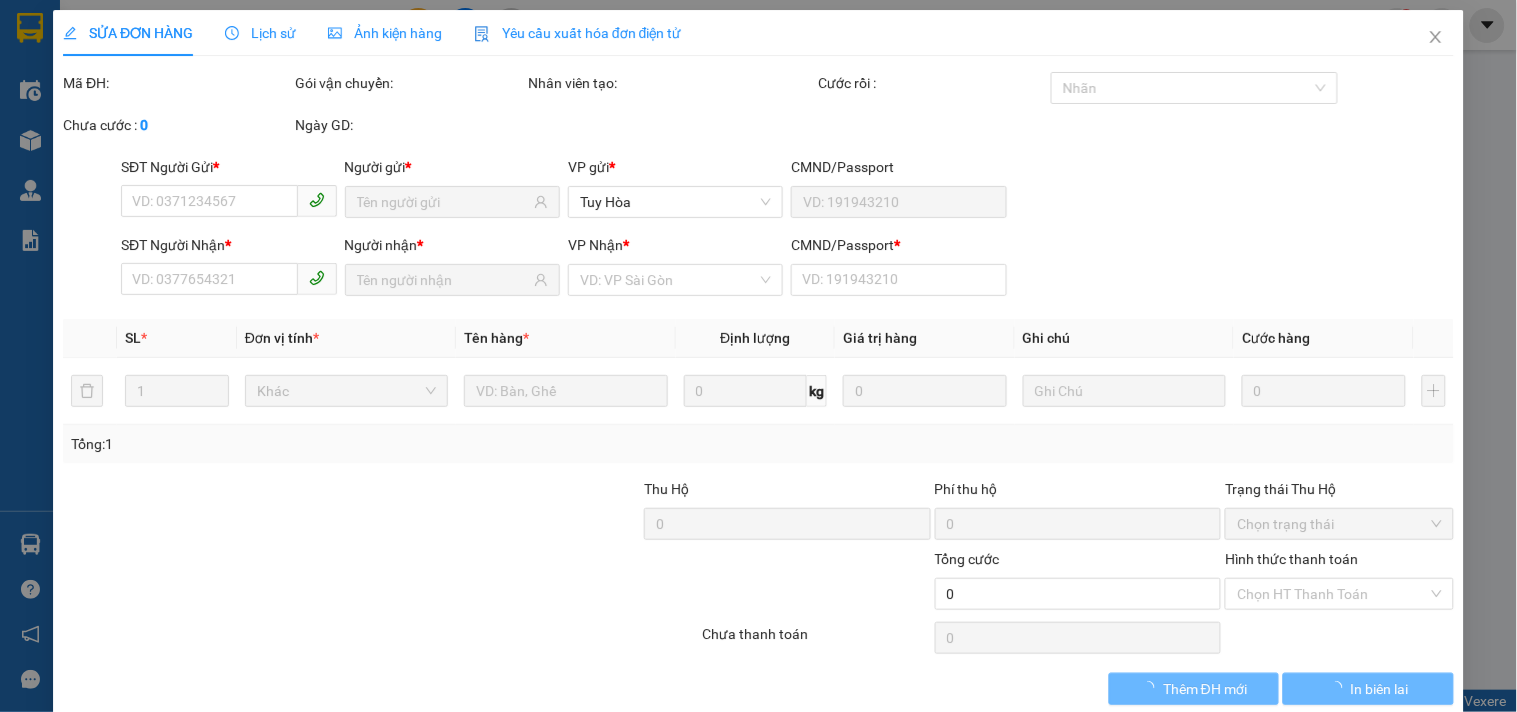 type on "0974030695" 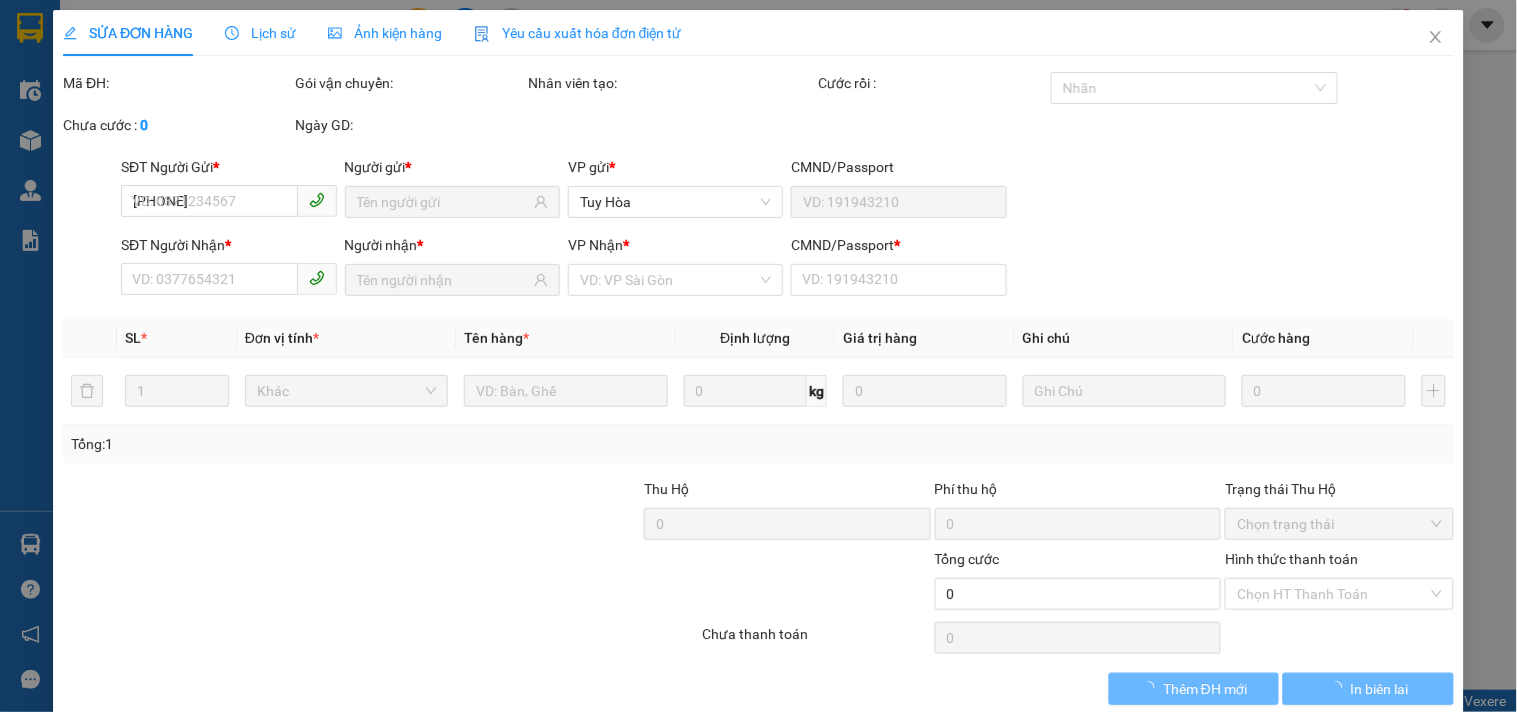 type on "PHONG" 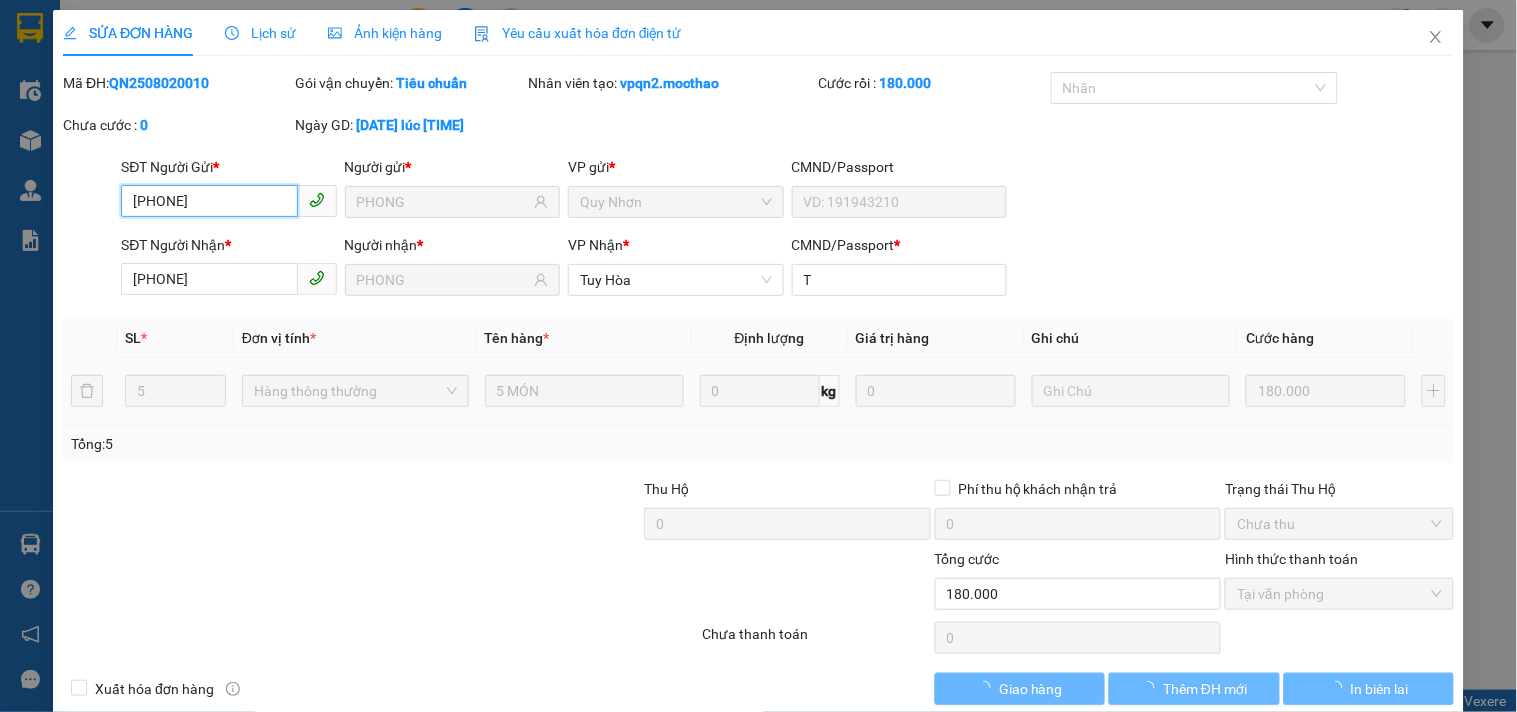 checkbox on "true" 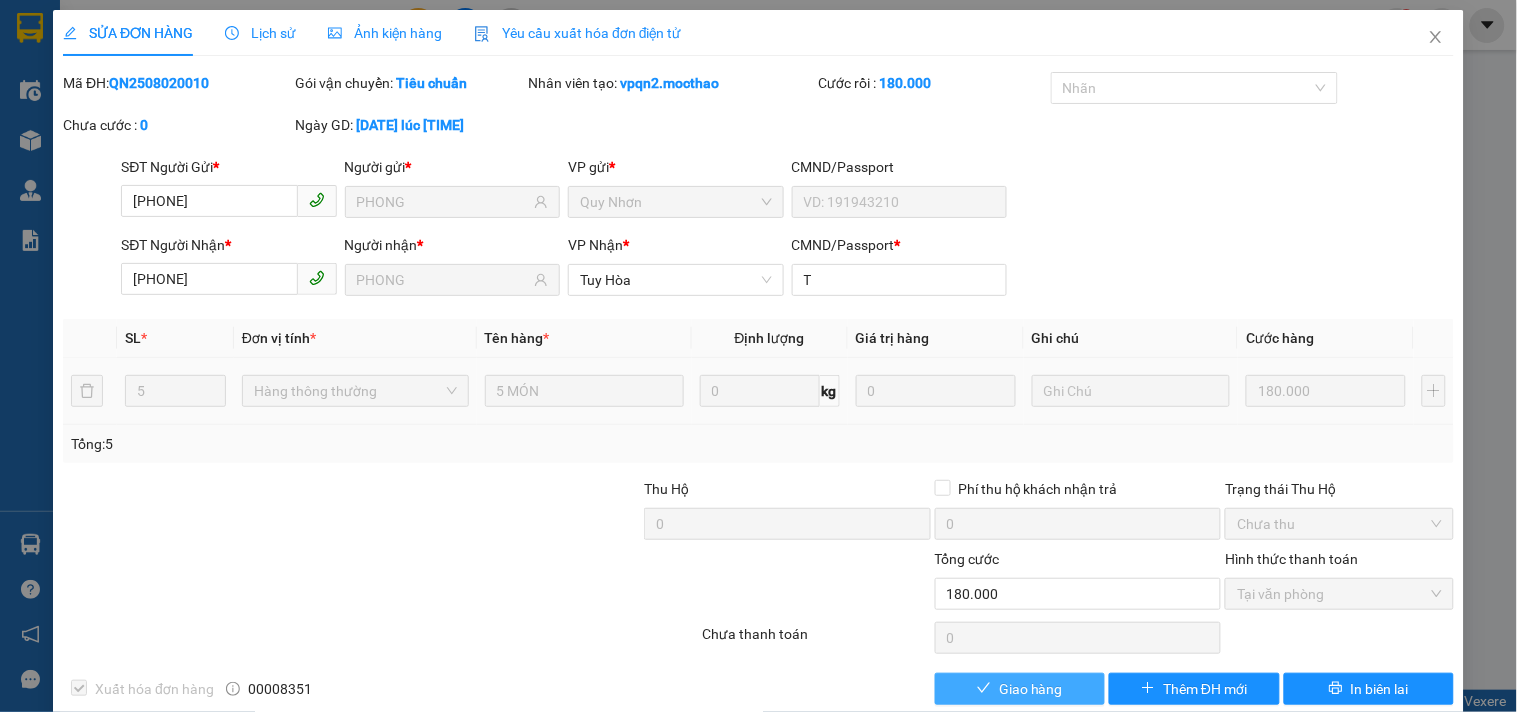 click on "Giao hàng" at bounding box center [1031, 689] 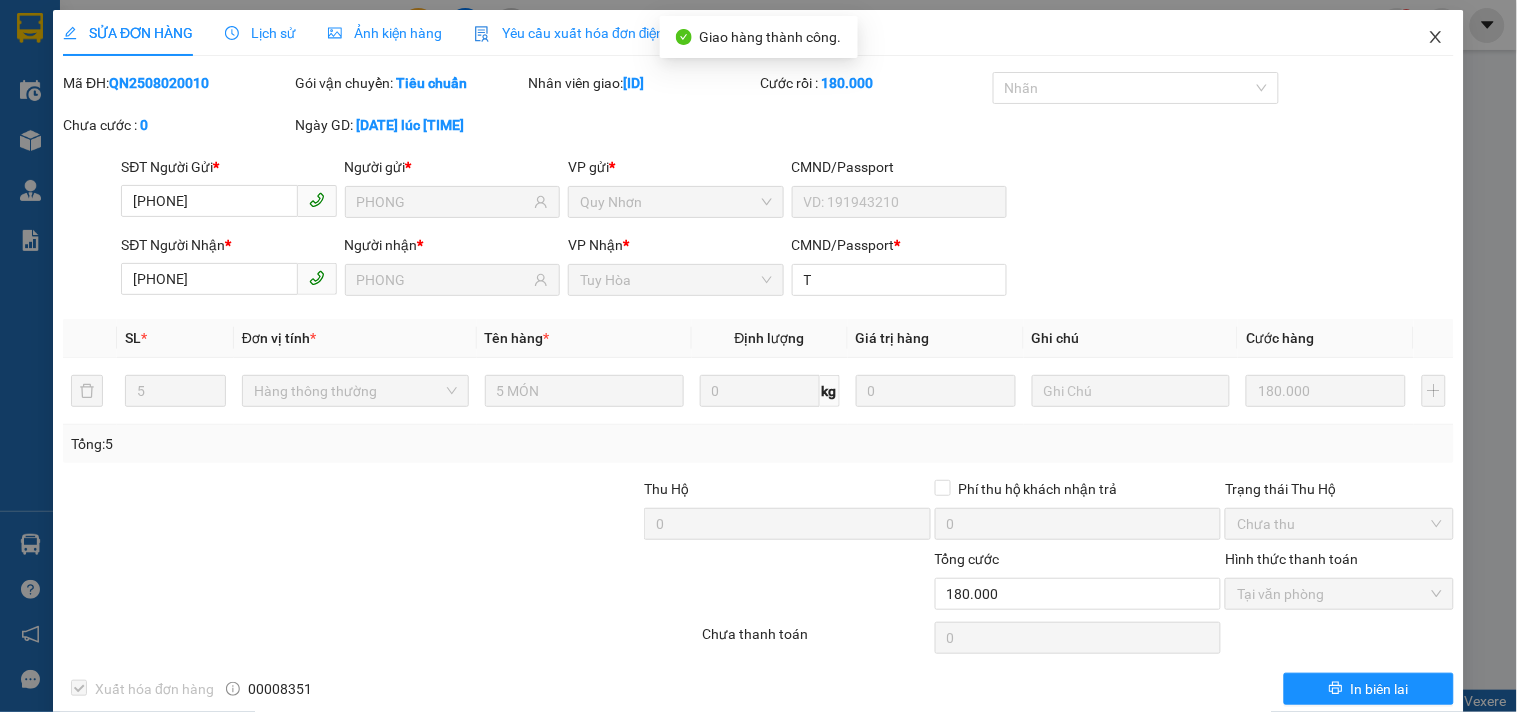 click at bounding box center [1436, 38] 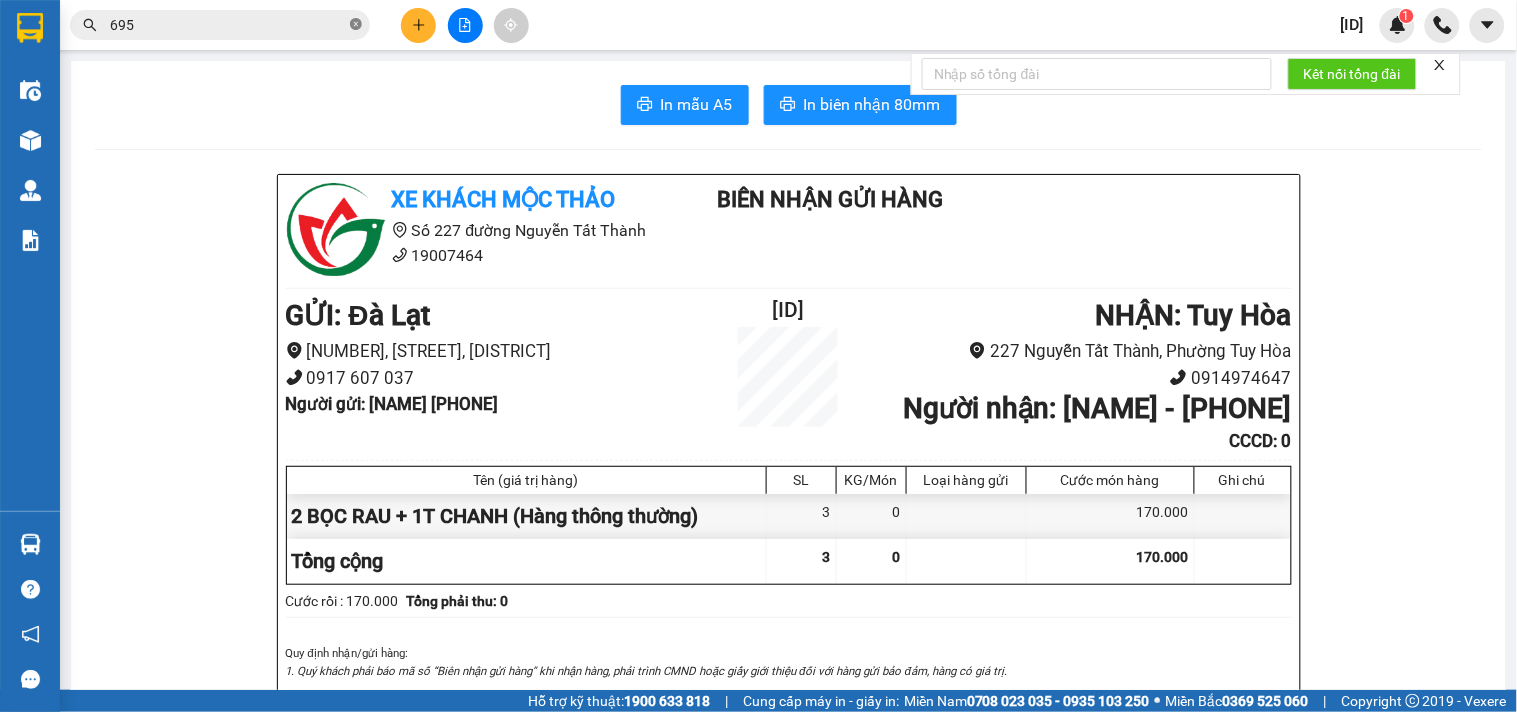 click at bounding box center (356, 25) 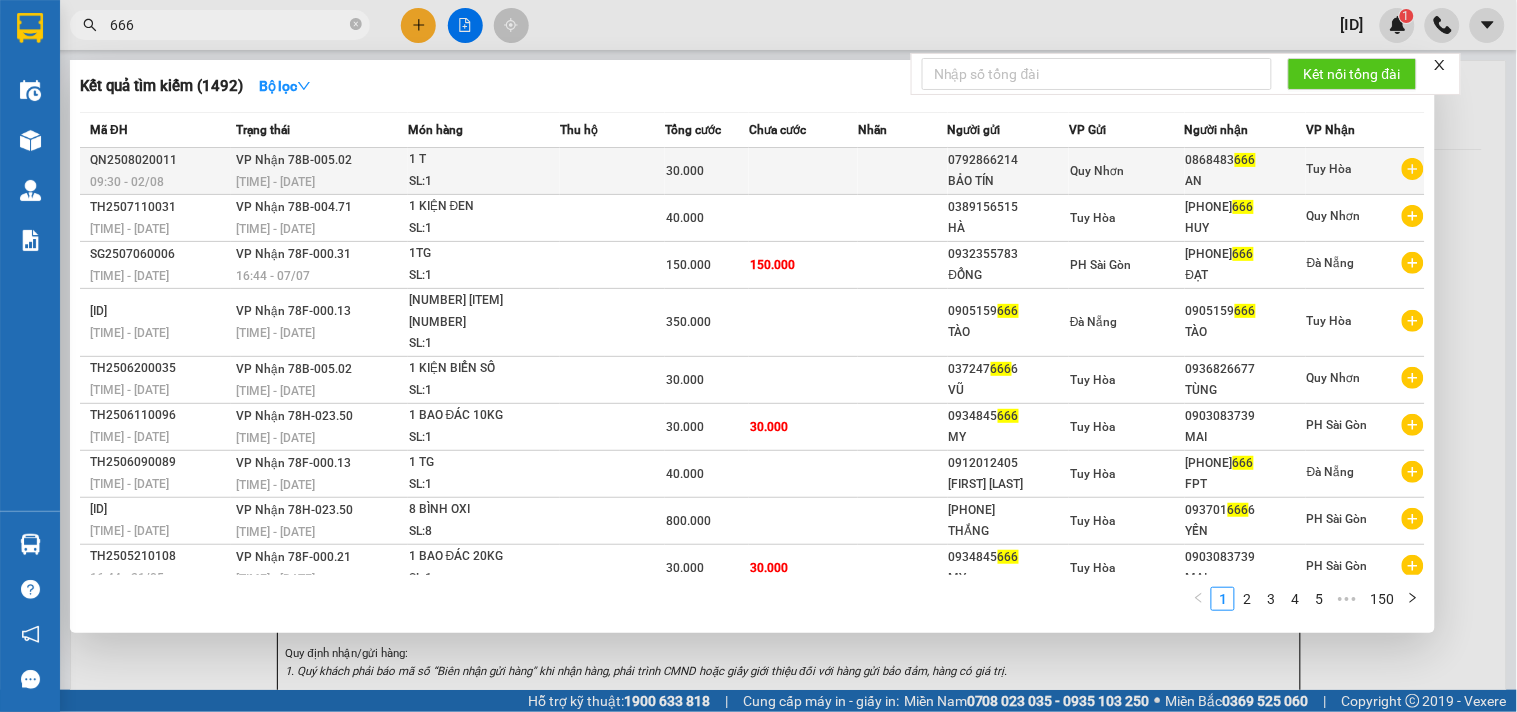 type on "666" 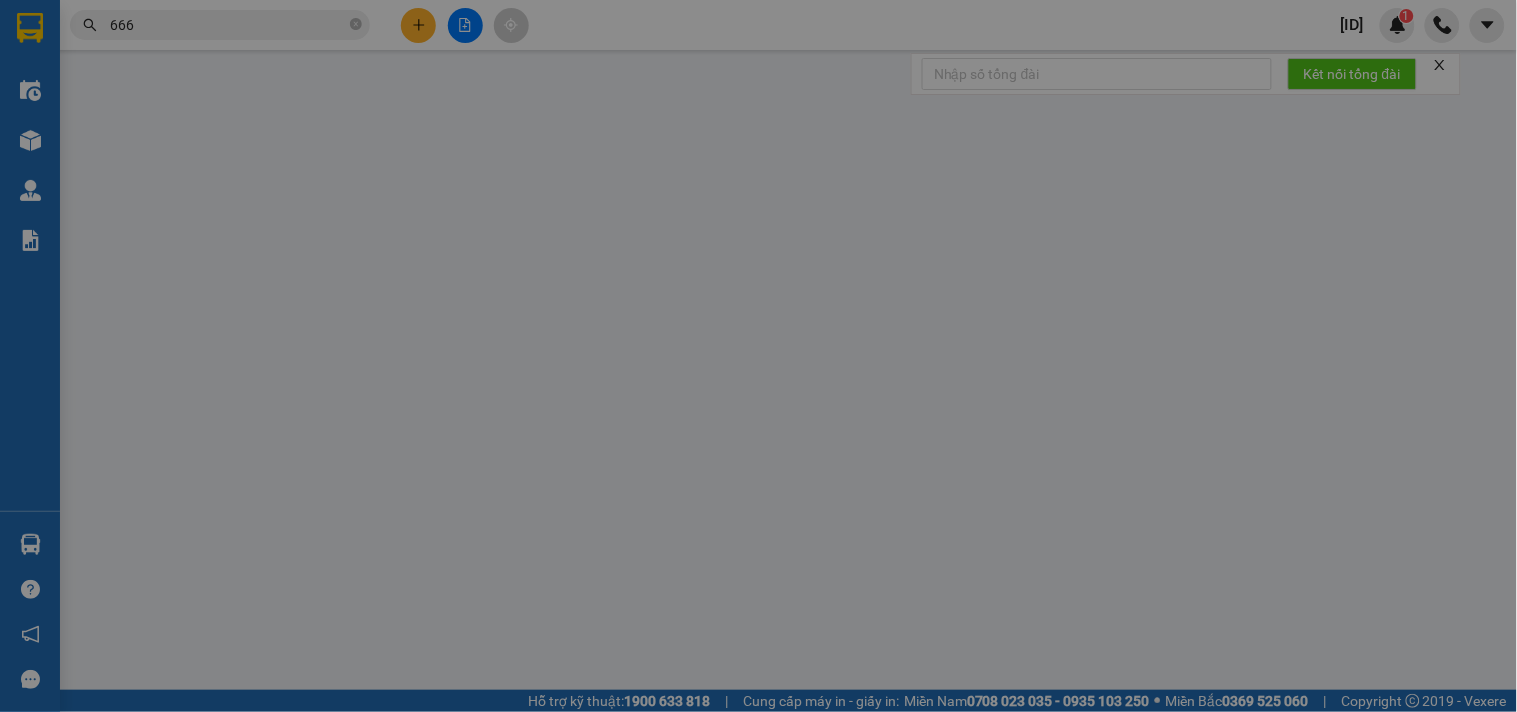 type on "0792866214" 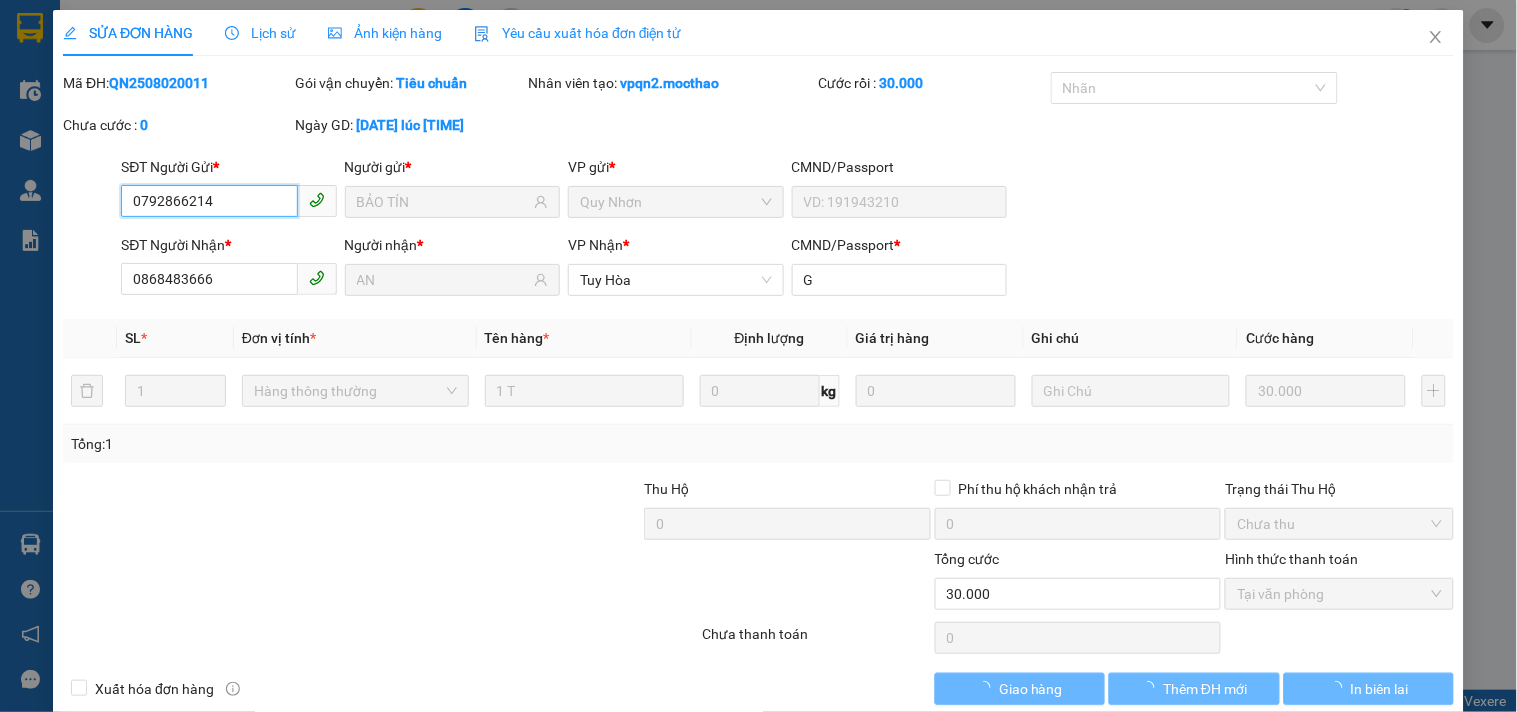 checkbox on "true" 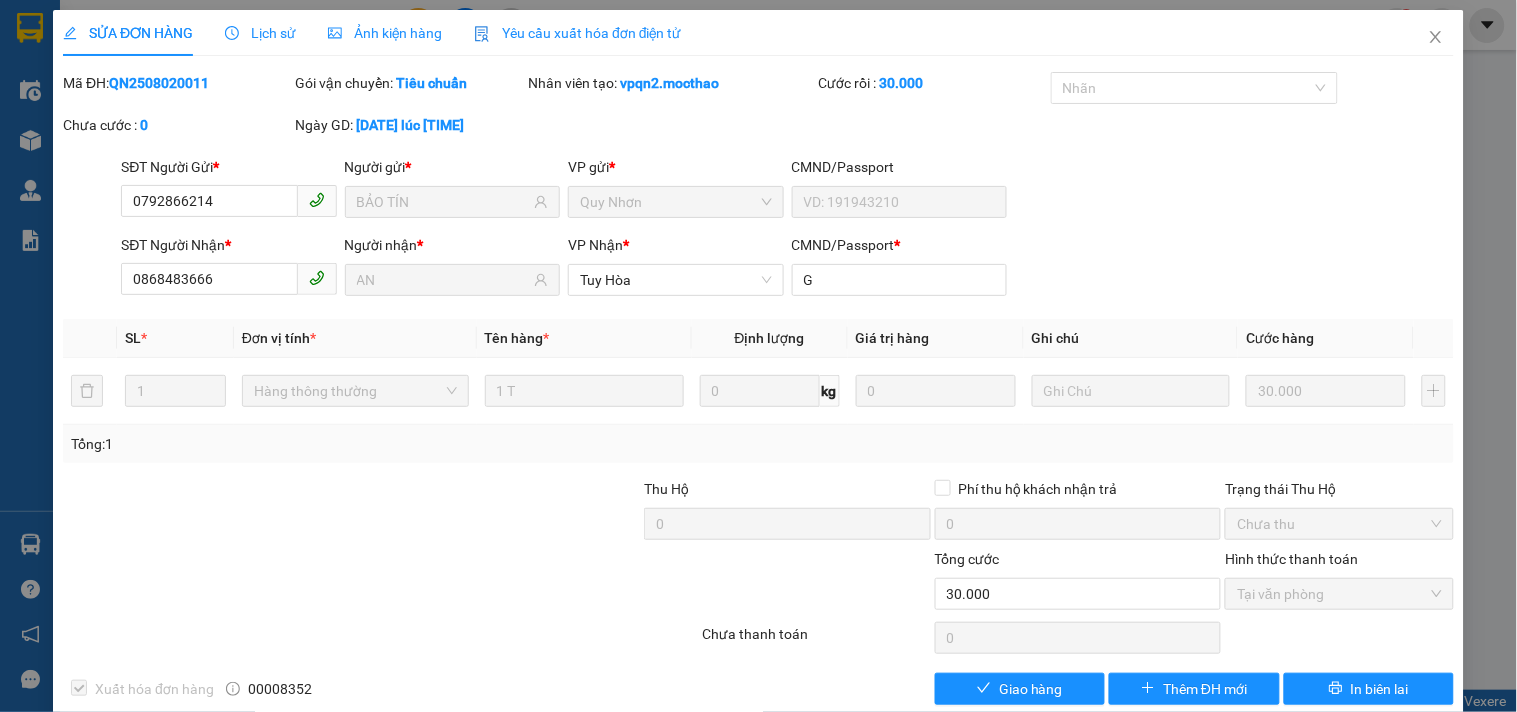 click on "SỬA ĐƠN HÀNG Lịch sử Ảnh kiện hàng Yêu cầu xuất hóa đơn điện tử Total Paid Fee 30.000 Total UnPaid Fee 0 Cash Collection Total Fee Mã ĐH:  QN2508020011 Gói vận chuyển:   Tiêu chuẩn Nhân viên tạo:   vpqn2.mocthao Cước rồi :   30.000   Nhãn Chưa cước :   0 Ngày GD:   02-08-2025 lúc 09:30 SĐT Người Gửi  * 0792866214 Người gửi  * BẢO TÍN VP gửi  * Quy Nhơn CMND/Passport SĐT Người Nhận  * 0868483666 Người nhận  * AN VP Nhận  * Tuy Hòa CMND/Passport  * G SL  * Đơn vị tính  * Tên hàng  * Định lượng Giá trị hàng Ghi chú Cước hàng                   1 Hàng thông thường 1 T 0 kg 0 30.000 Tổng:  1 Thu Hộ 0 Phí thu hộ khách nhận trả 0 Trạng thái Thu Hộ   Chưa thu Tổng cước 30.000 Hình thức thanh toán Tại văn phòng Số tiền thu trước 30.000 Chọn HT Thanh Toán Chưa thanh toán 0 Chọn HT Thanh Toán Xuất hóa đơn hàng 00008352 Giao hàng Thêm ĐH mới" at bounding box center (758, 365) 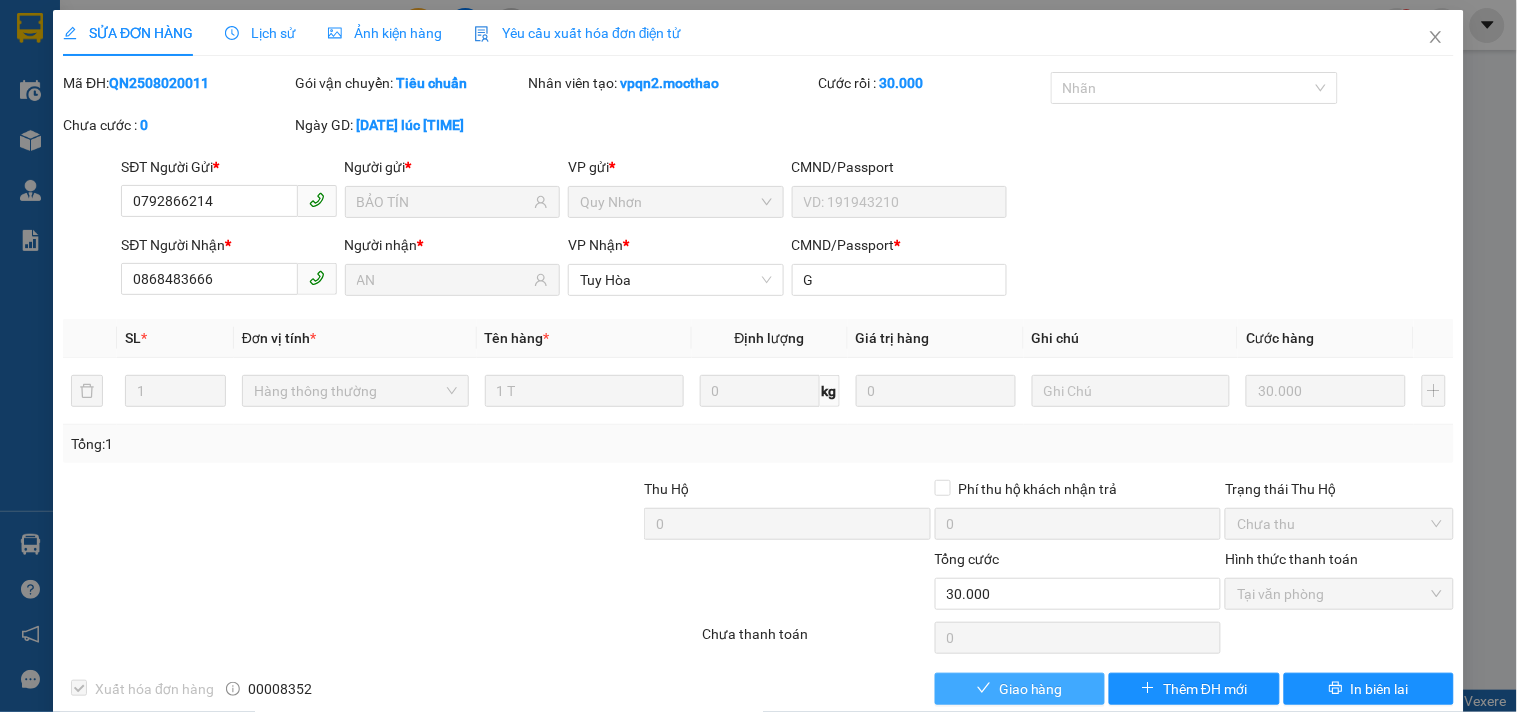 click on "Giao hàng" at bounding box center (1020, 689) 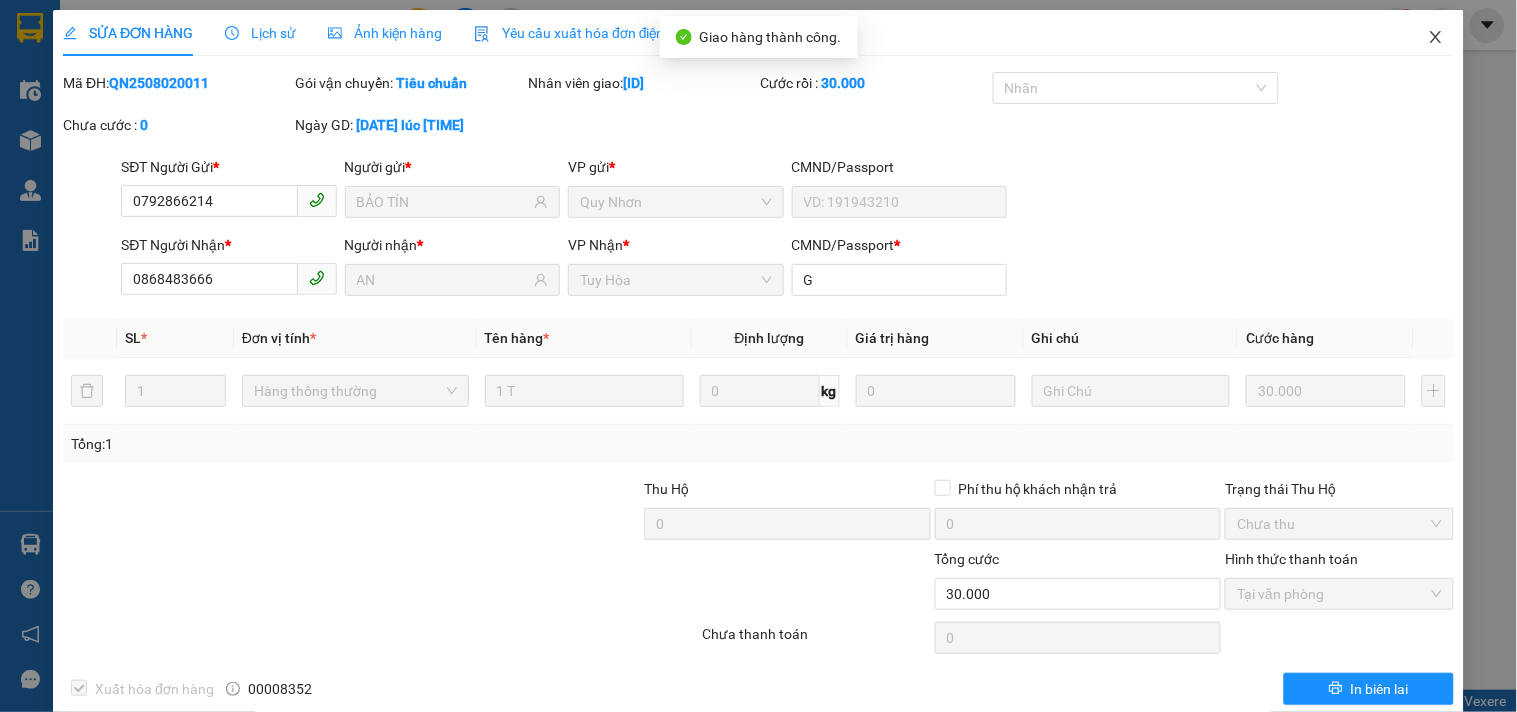 click 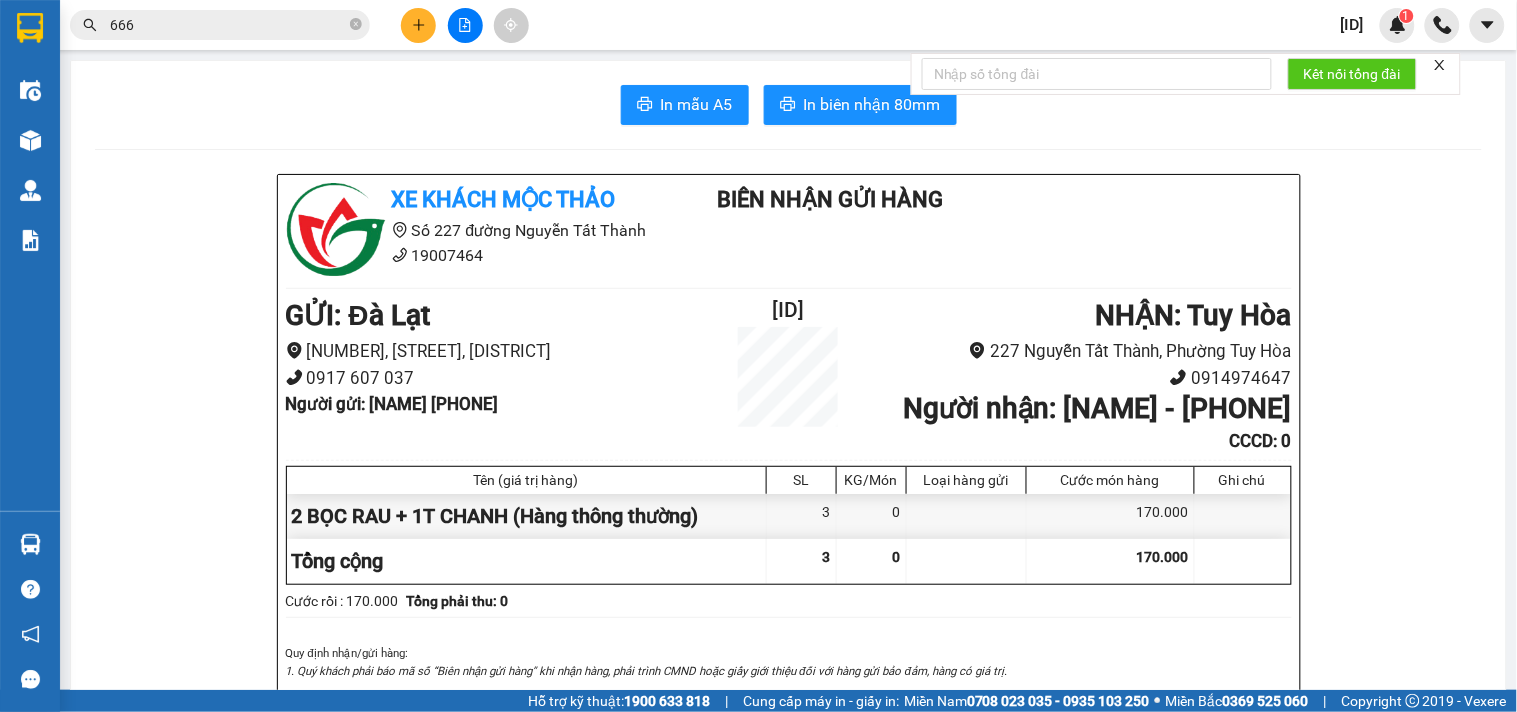 click on "[ID]" at bounding box center [1352, 24] 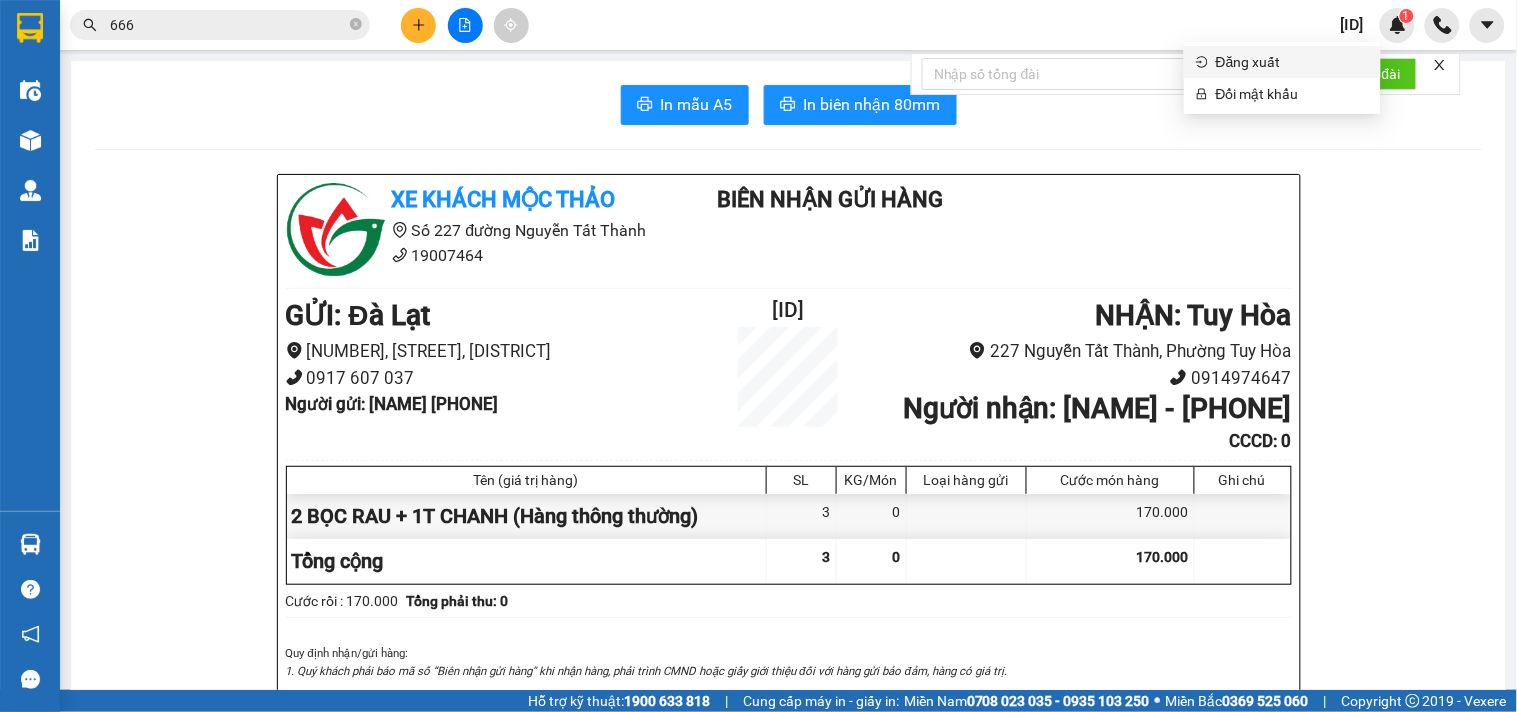 click on "Đăng xuất" at bounding box center (1292, 62) 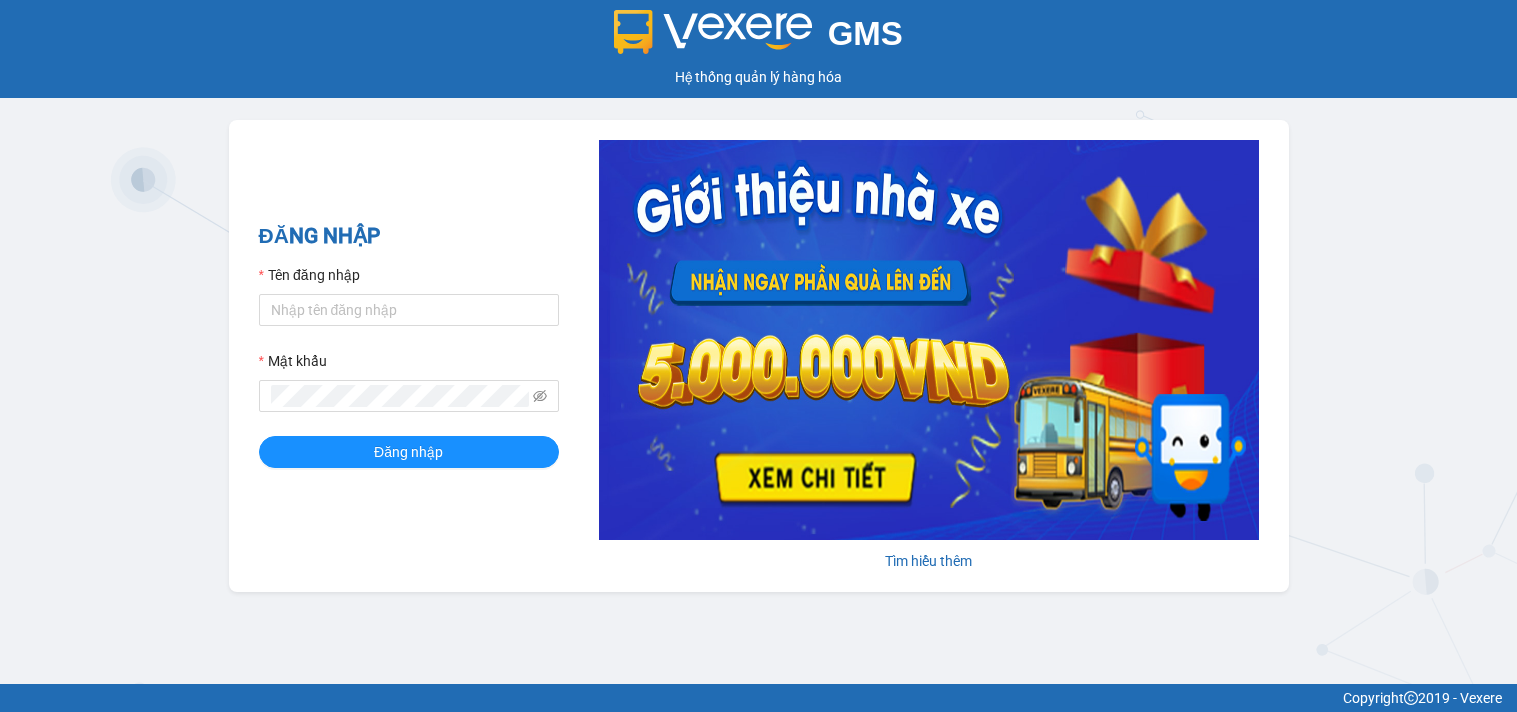 scroll, scrollTop: 0, scrollLeft: 0, axis: both 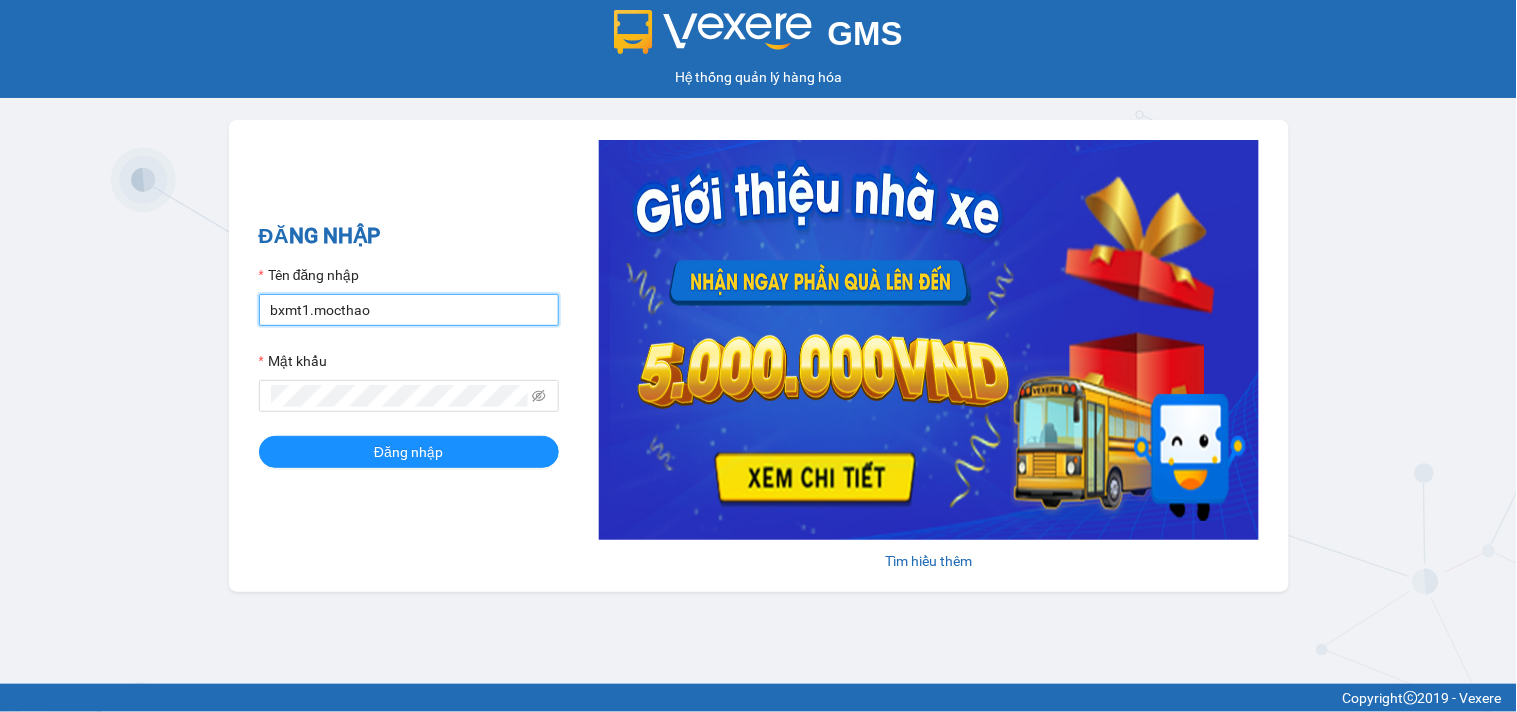click on "bxmt1.mocthao" at bounding box center [409, 310] 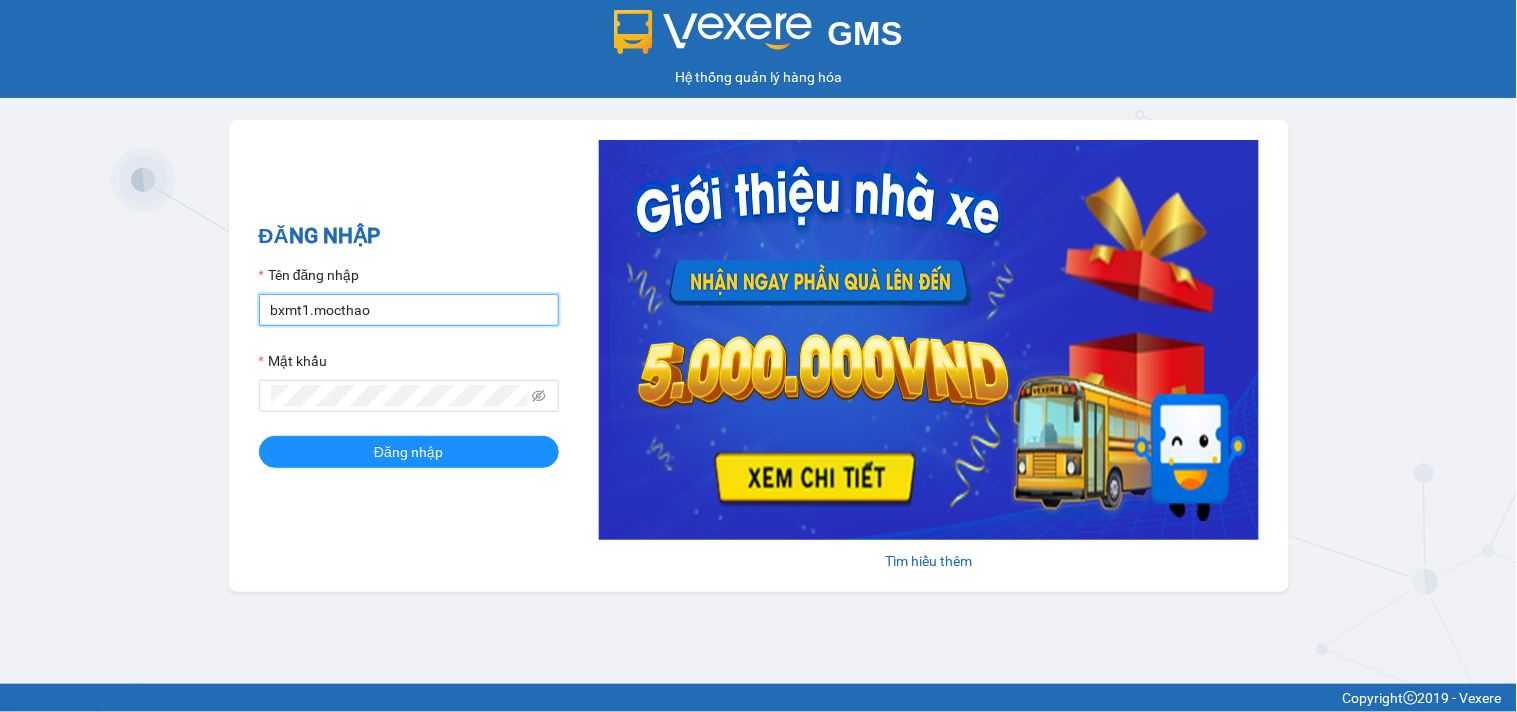 type on "vpth8.mocthao" 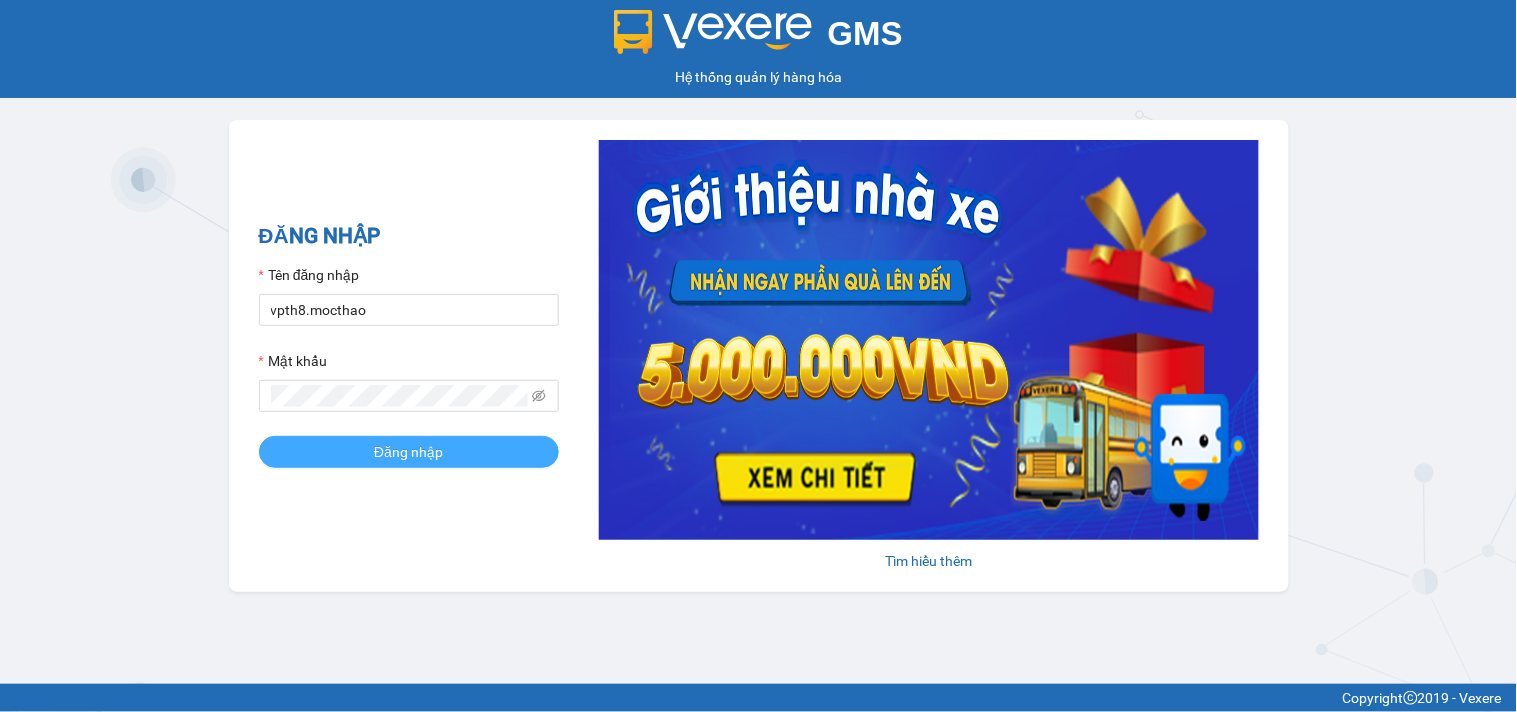 click on "Đăng nhập" at bounding box center [409, 452] 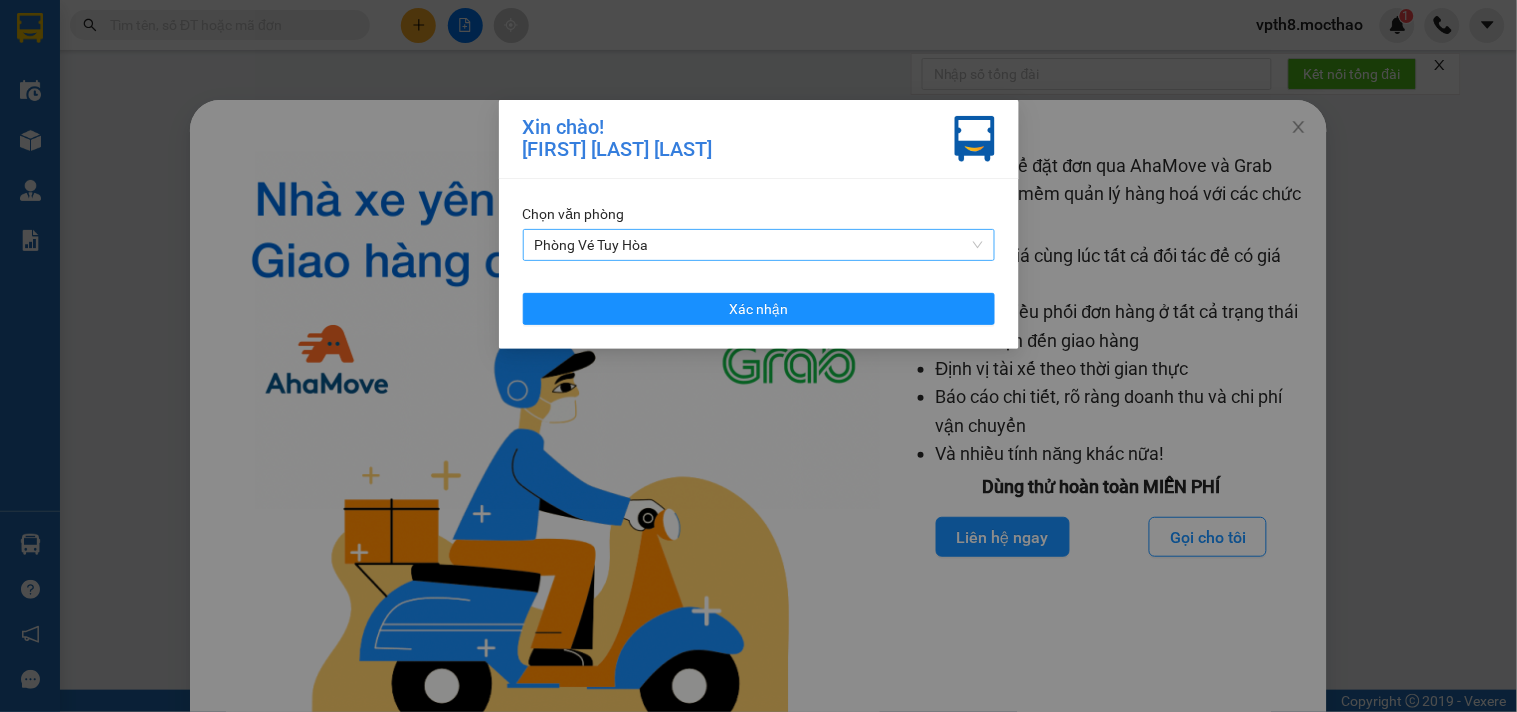 click on "Phòng Vé Tuy Hòa" at bounding box center (759, 245) 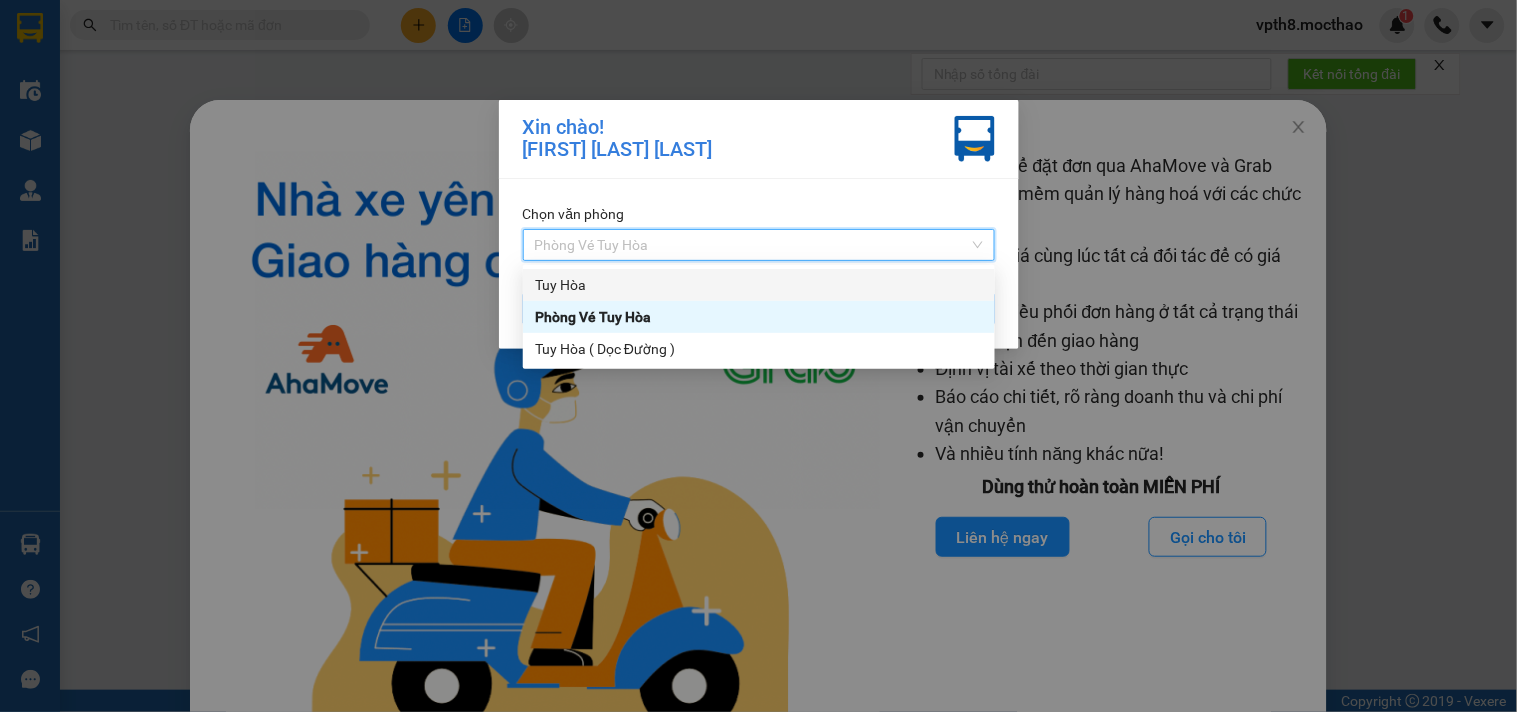 click on "Tuy Hòa" at bounding box center (759, 285) 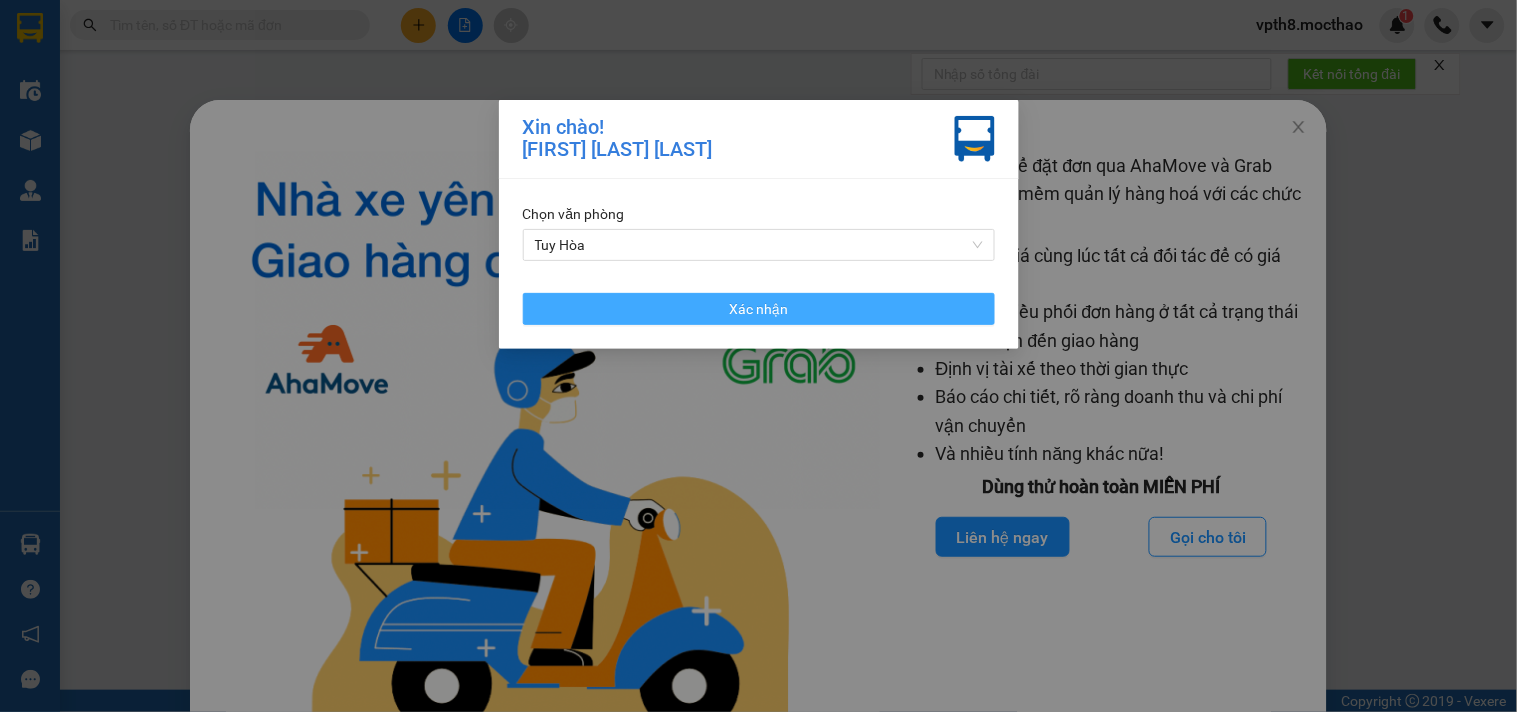click on "Xác nhận" at bounding box center (759, 309) 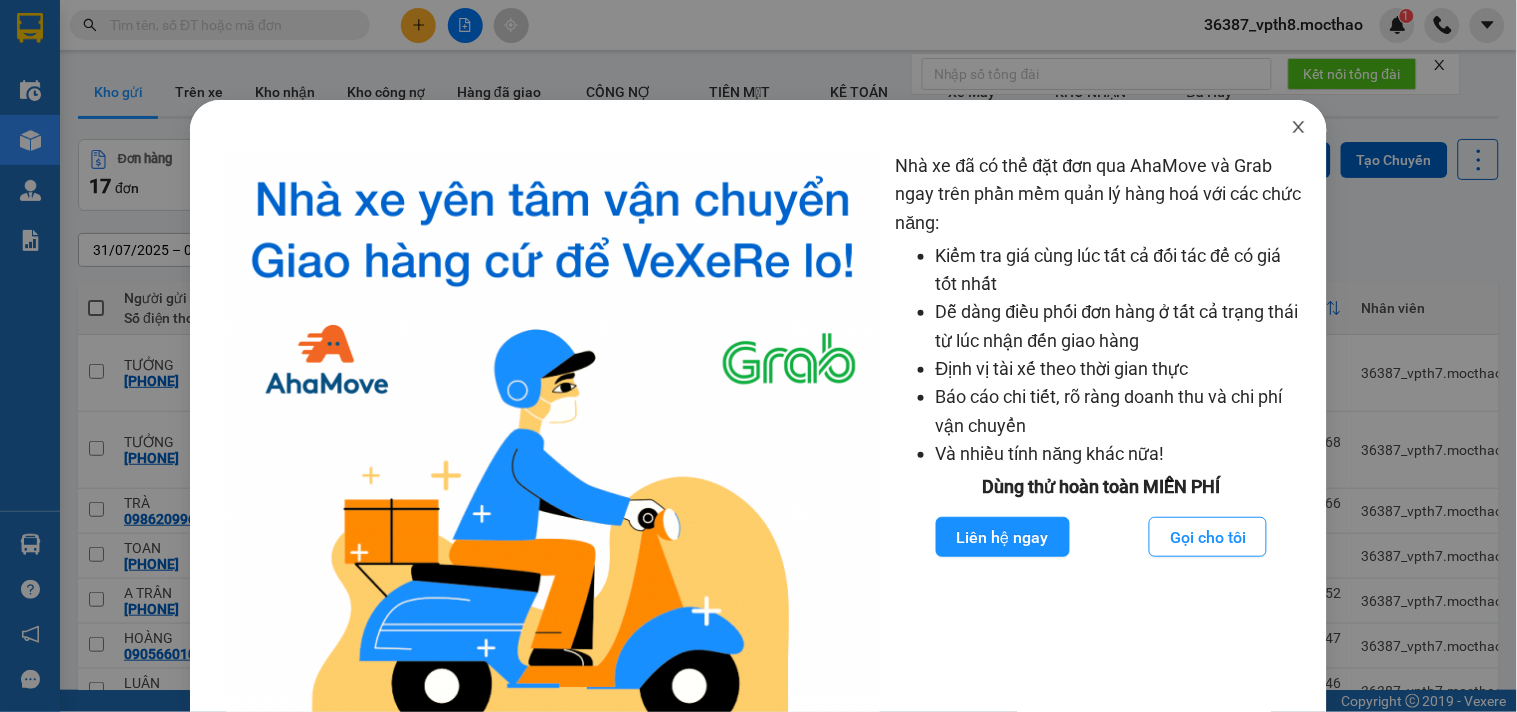 click 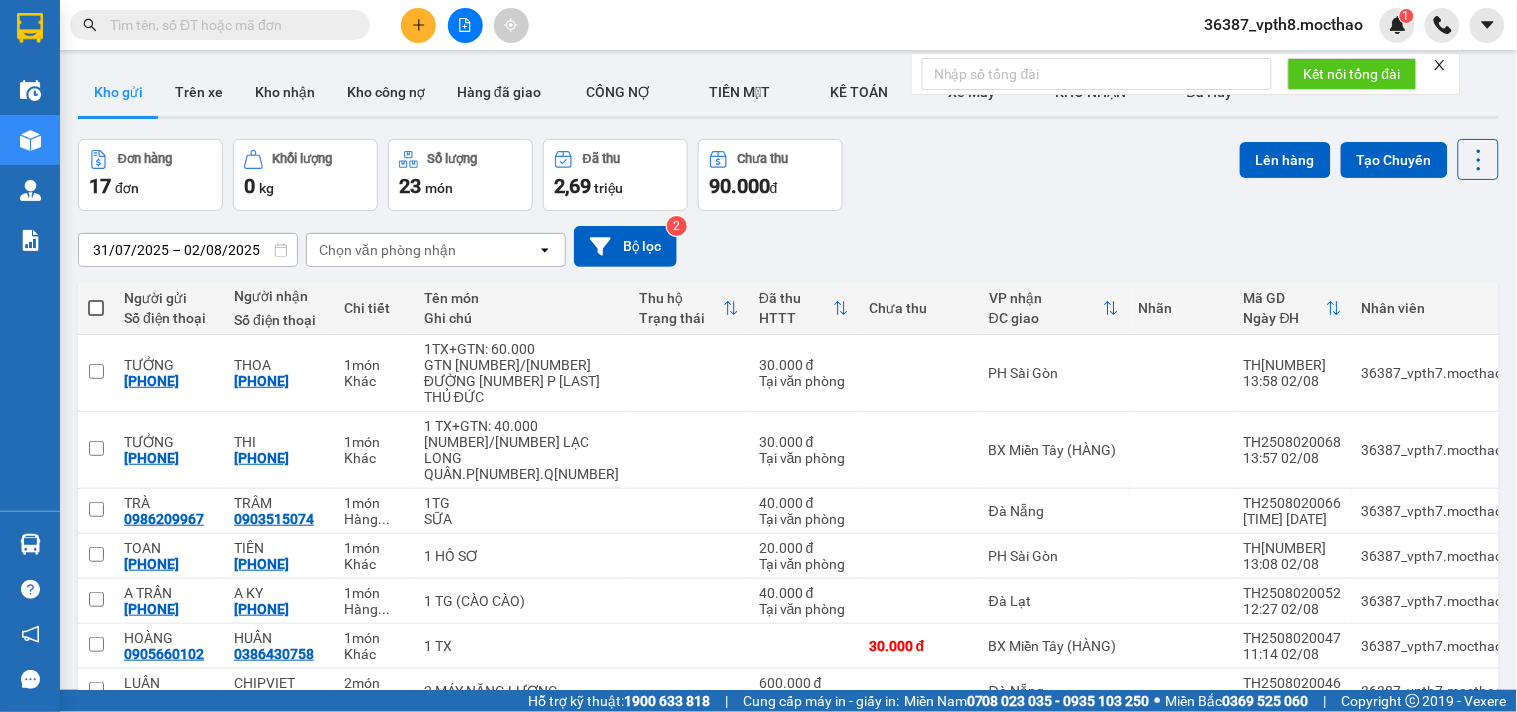 click 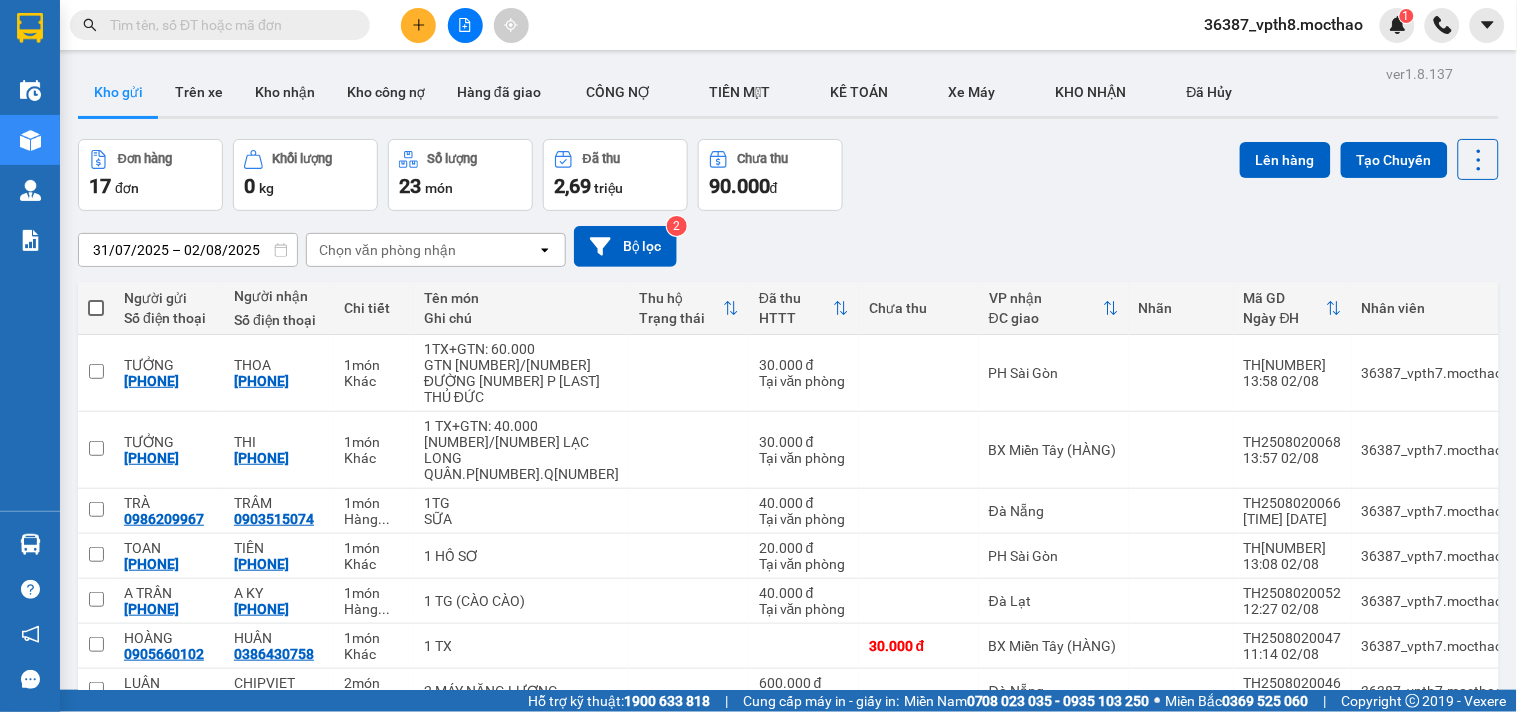 click on "31/07/2025 – 02/08/2025 Press the down arrow key to interact with the calendar and select a date. Press the escape button to close the calendar. Selected date range is from 31/07/2025 to 02/08/2025. Chọn văn phòng nhận open Bộ lọc 2" at bounding box center (788, 246) 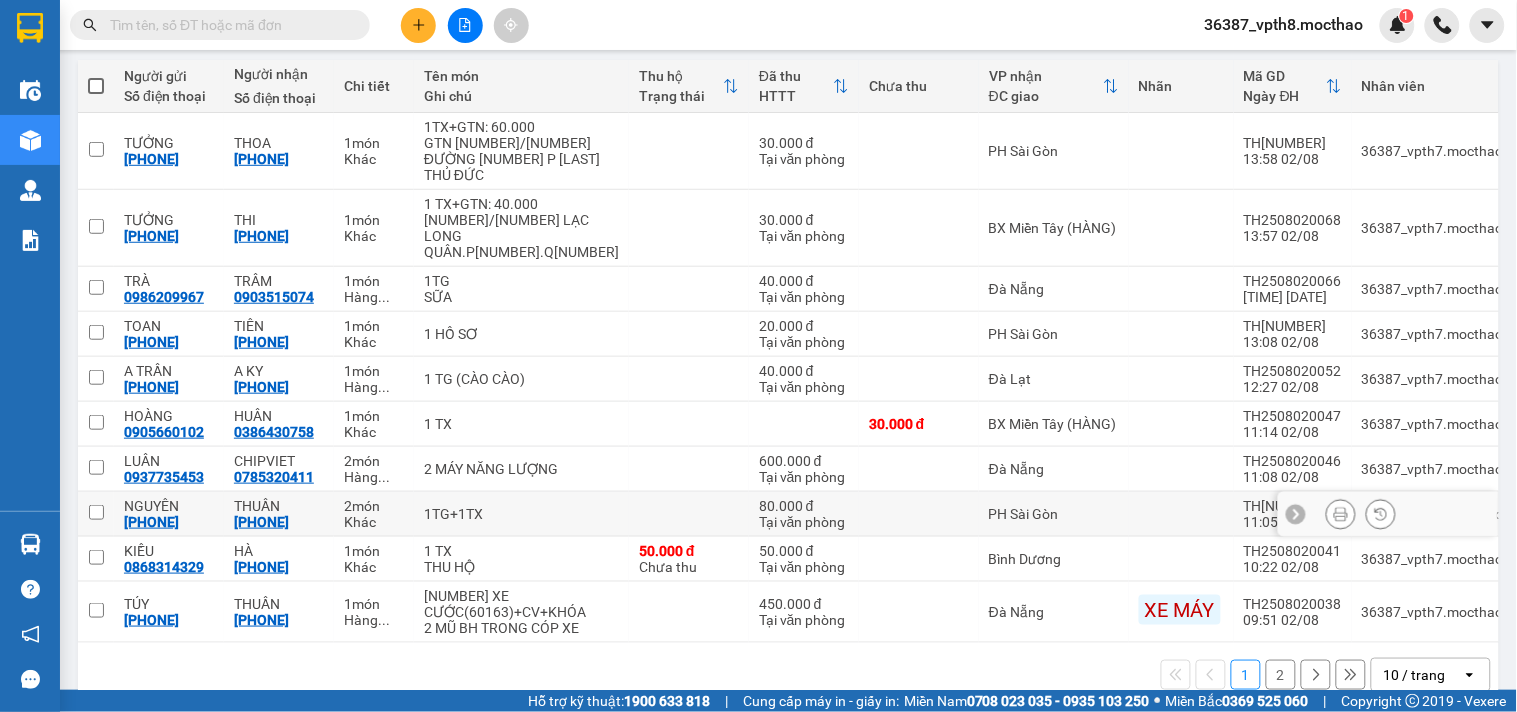 scroll, scrollTop: 226, scrollLeft: 0, axis: vertical 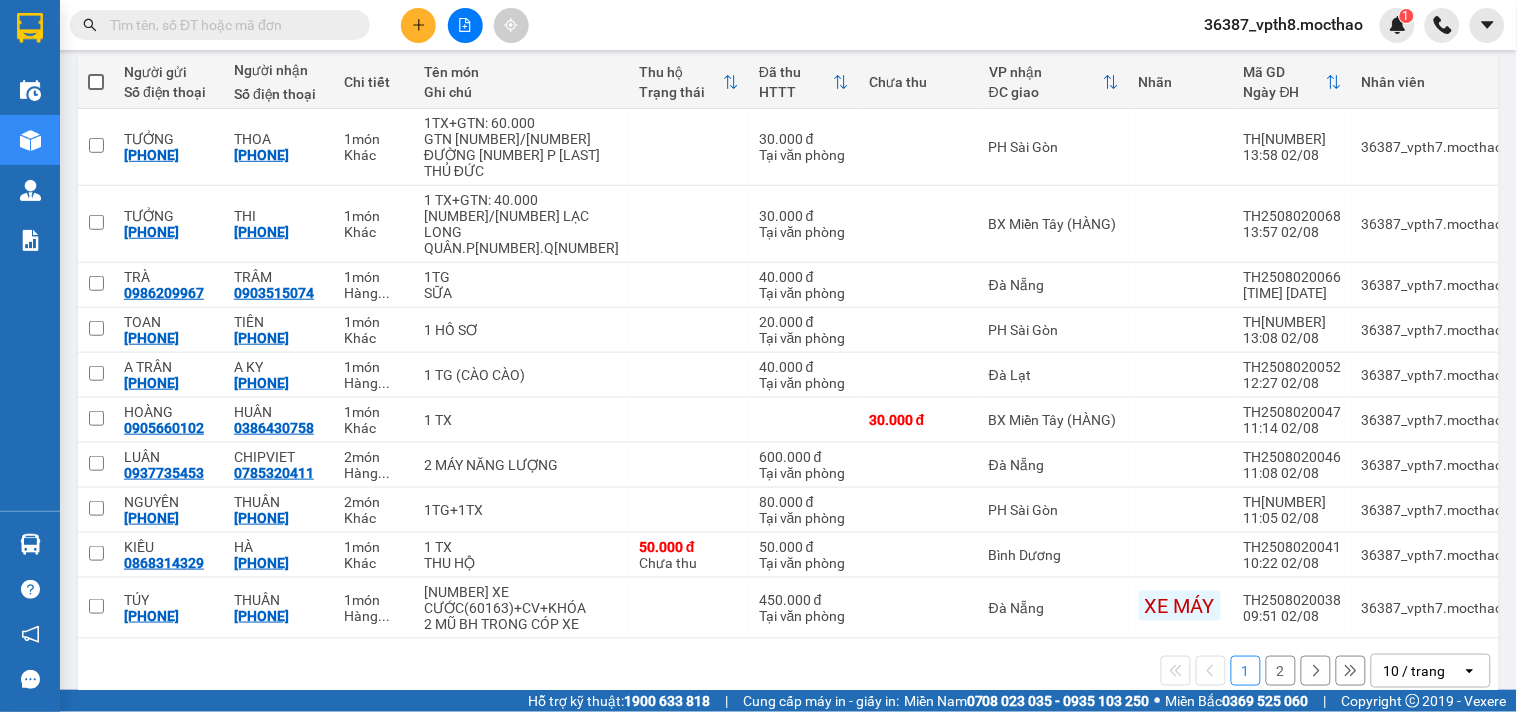 click on "open" 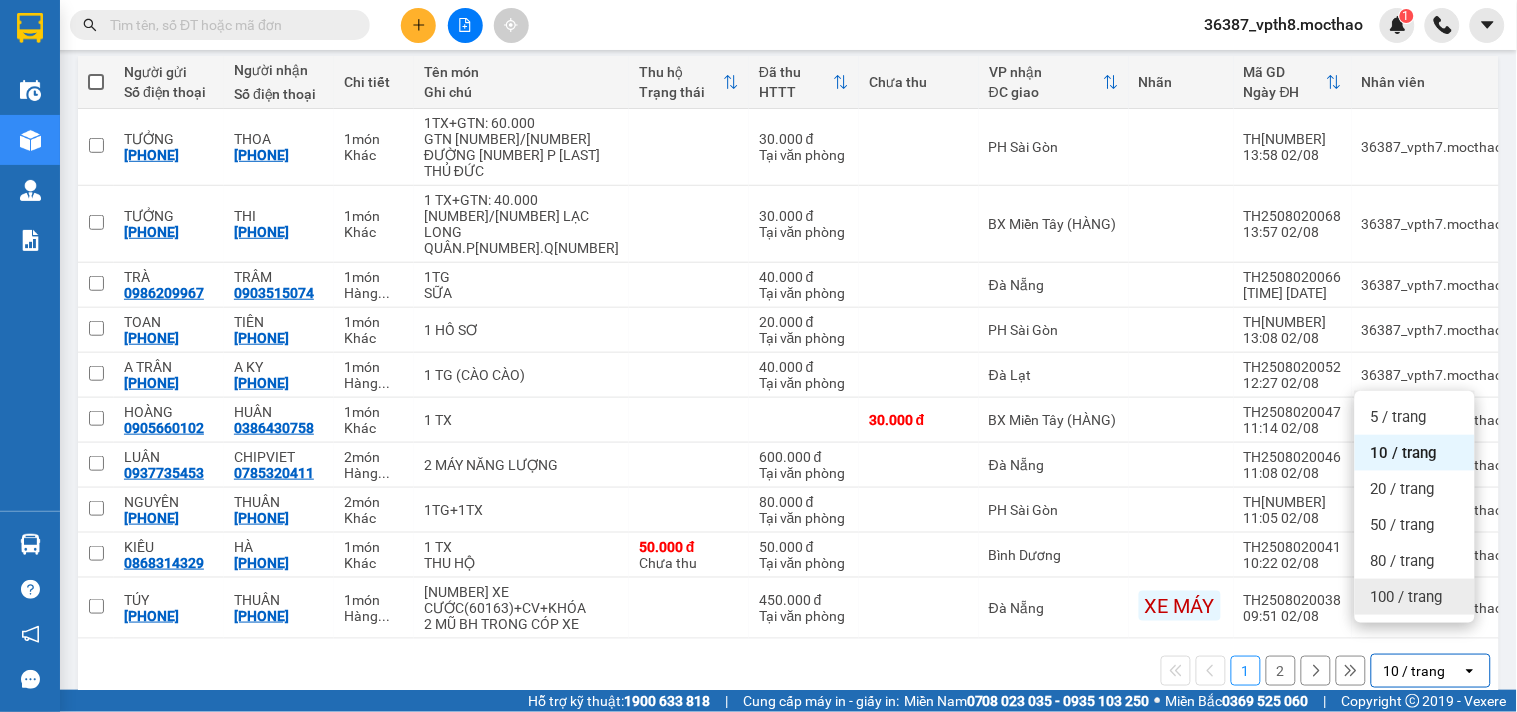 click on "100 / trang" at bounding box center (1415, 597) 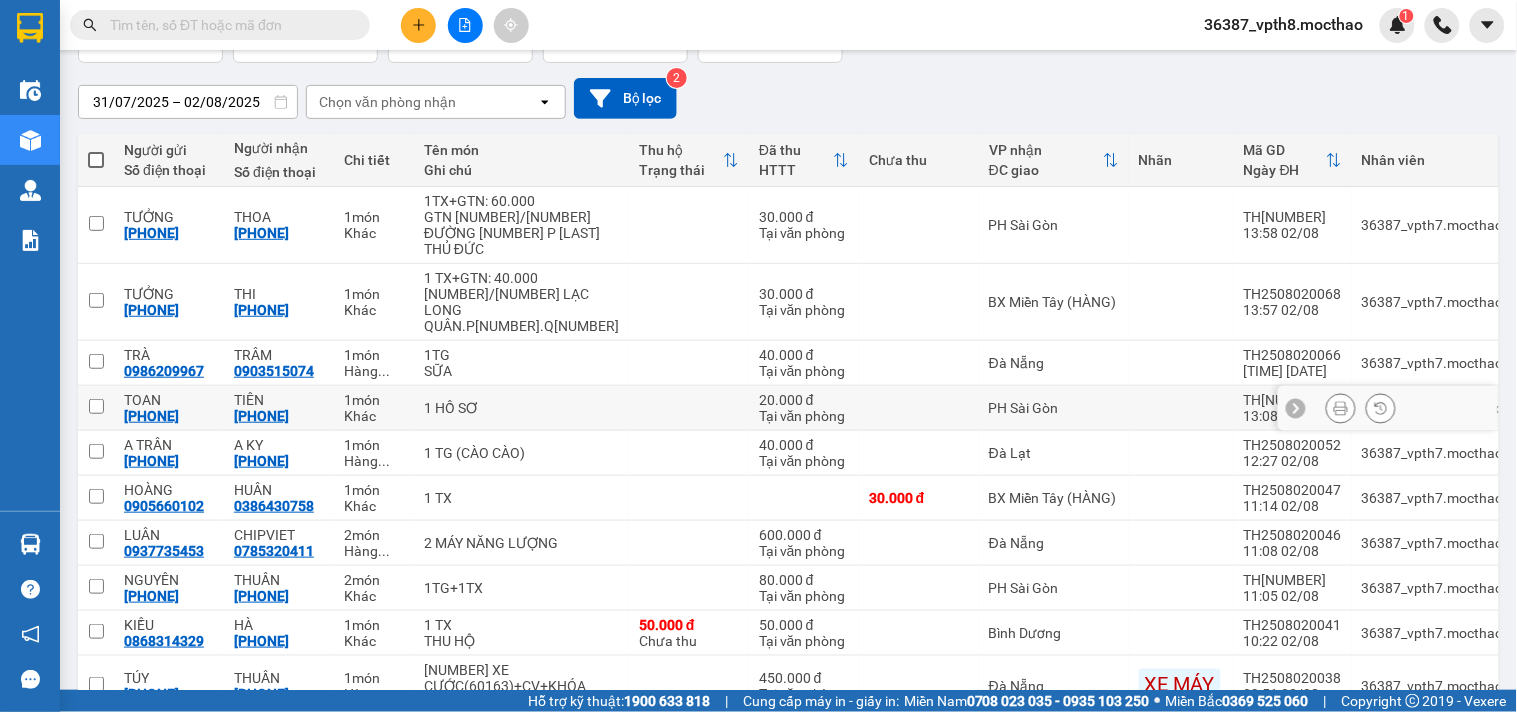 scroll, scrollTop: 0, scrollLeft: 0, axis: both 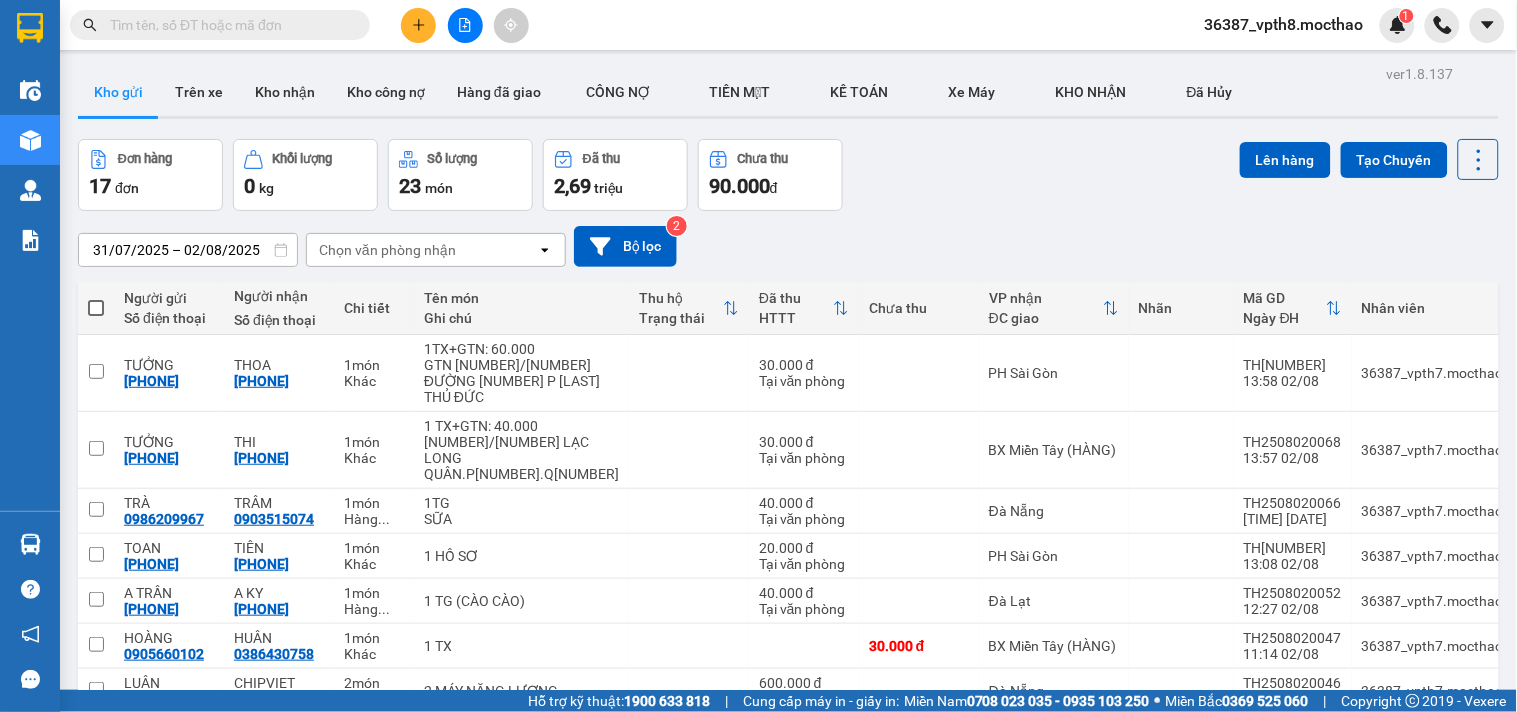 click on "Đơn hàng 17 đơn Khối lượng 0 kg Số lượng 23 món Đã thu 2,69   triệu Chưa thu 90.000  đ Lên hàng Tạo Chuyến" at bounding box center [788, 175] 